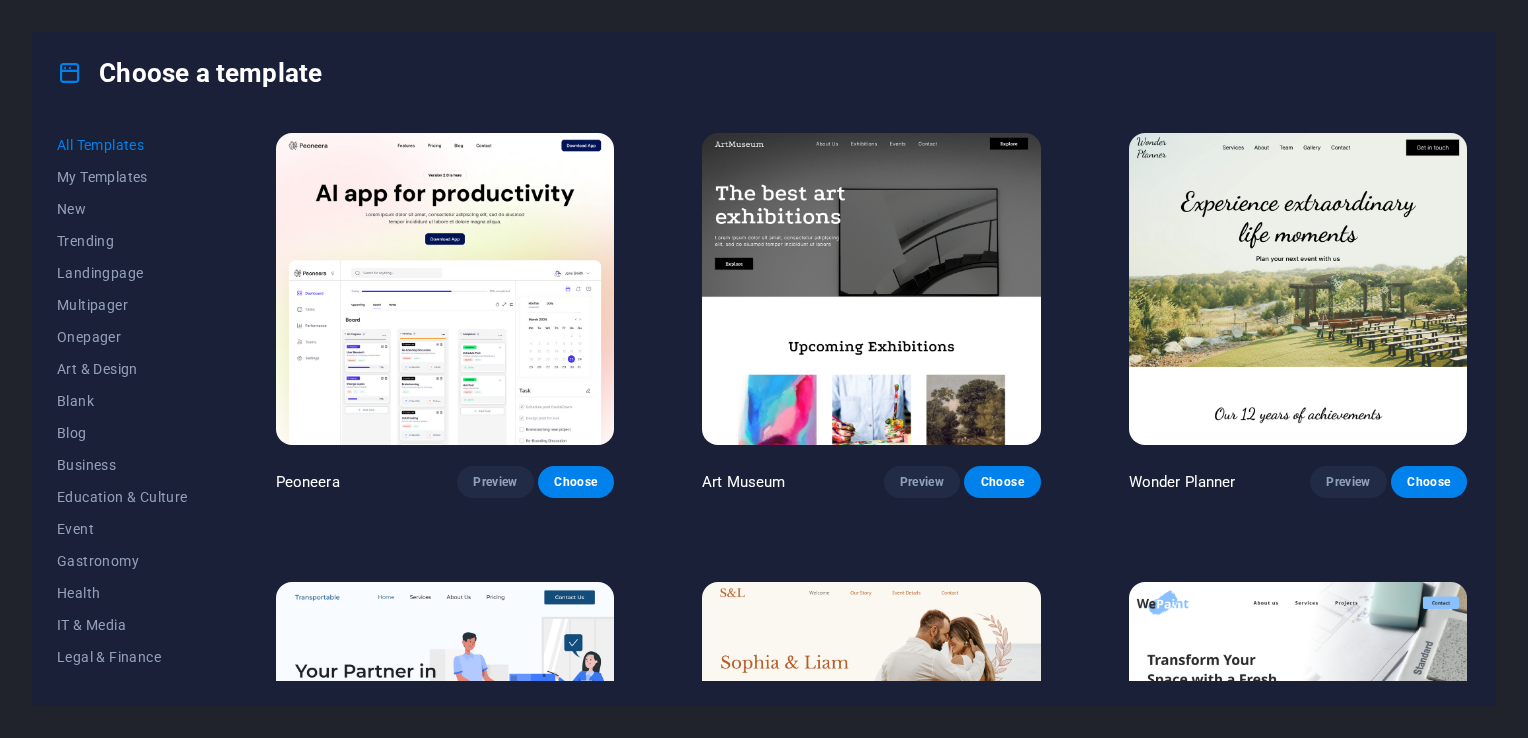 scroll, scrollTop: 0, scrollLeft: 0, axis: both 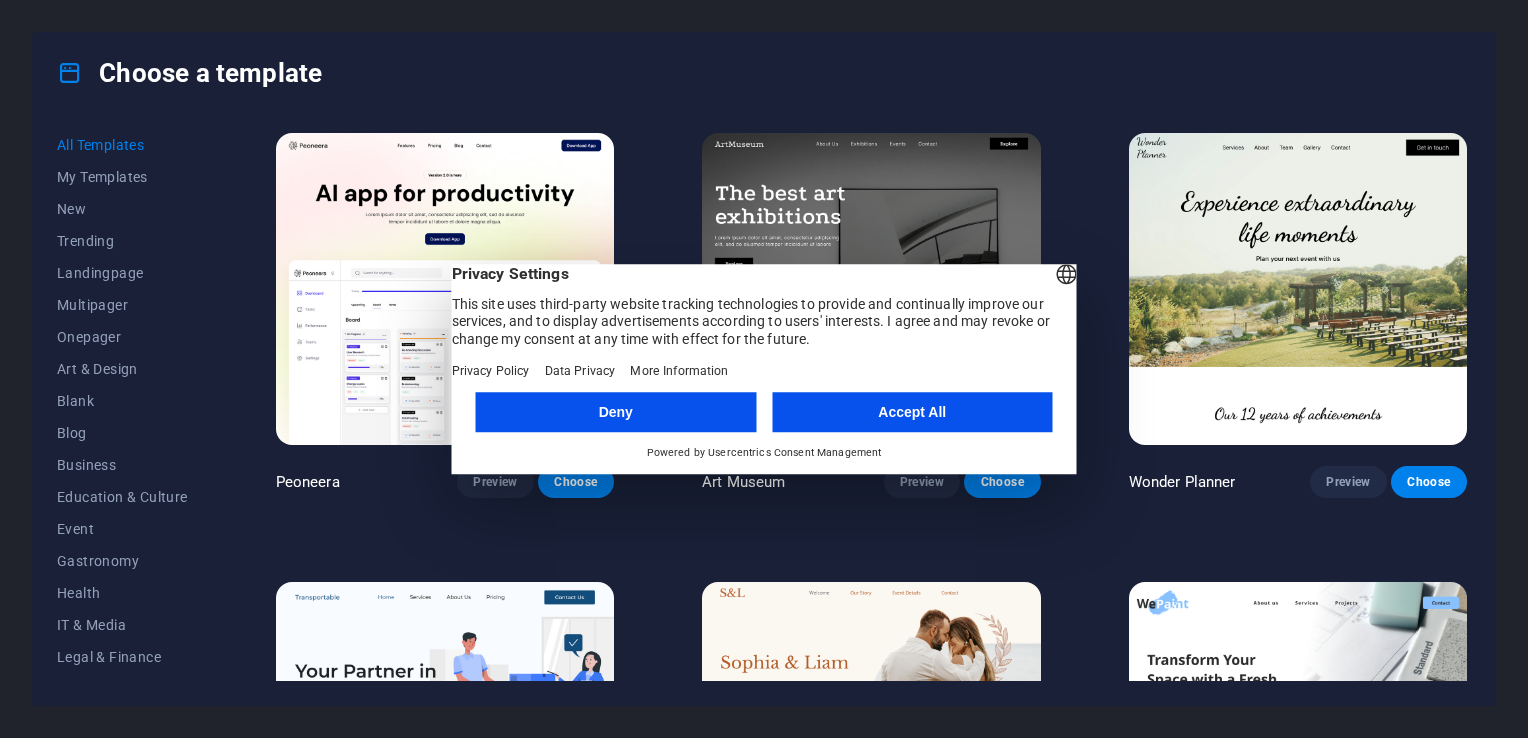 click on "Deny" at bounding box center (616, 412) 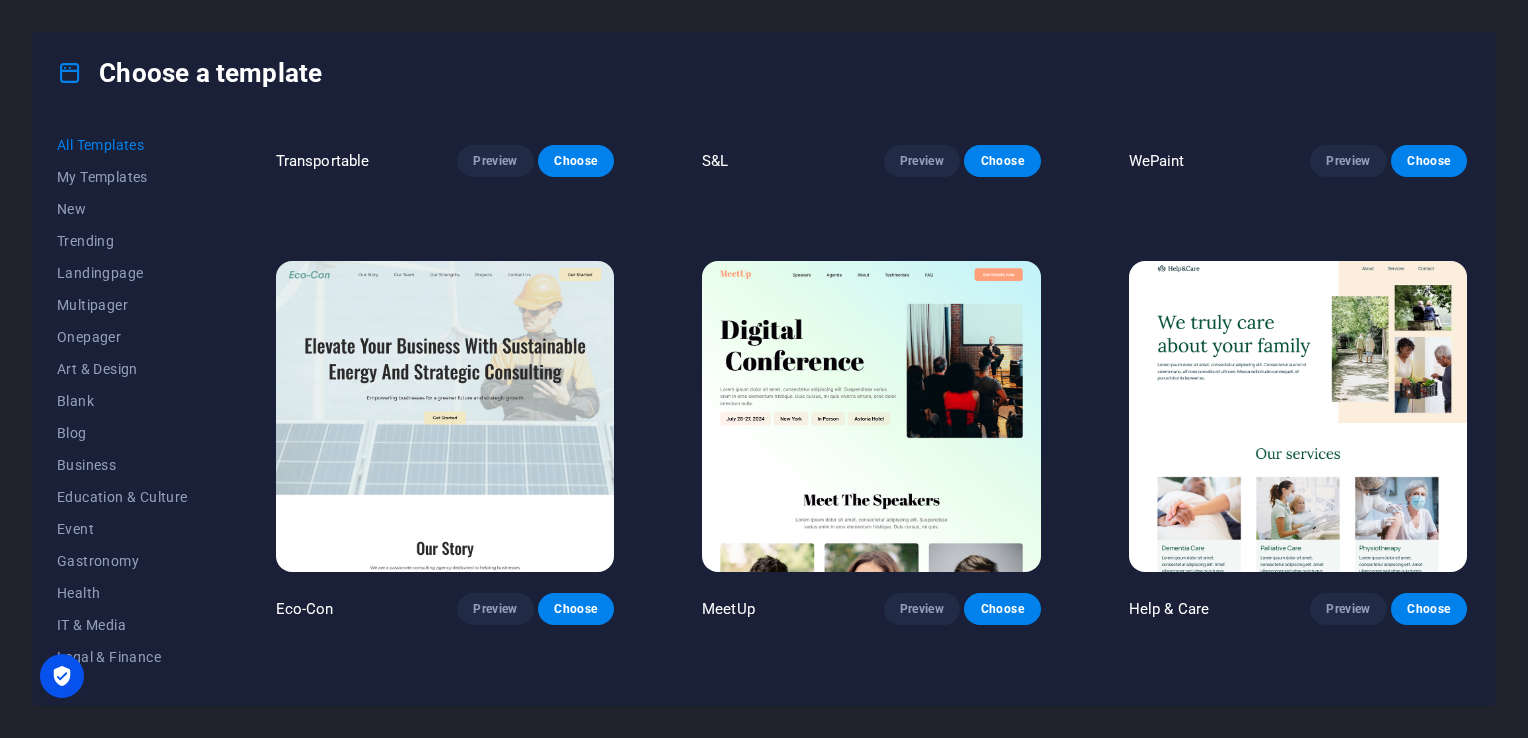scroll, scrollTop: 800, scrollLeft: 0, axis: vertical 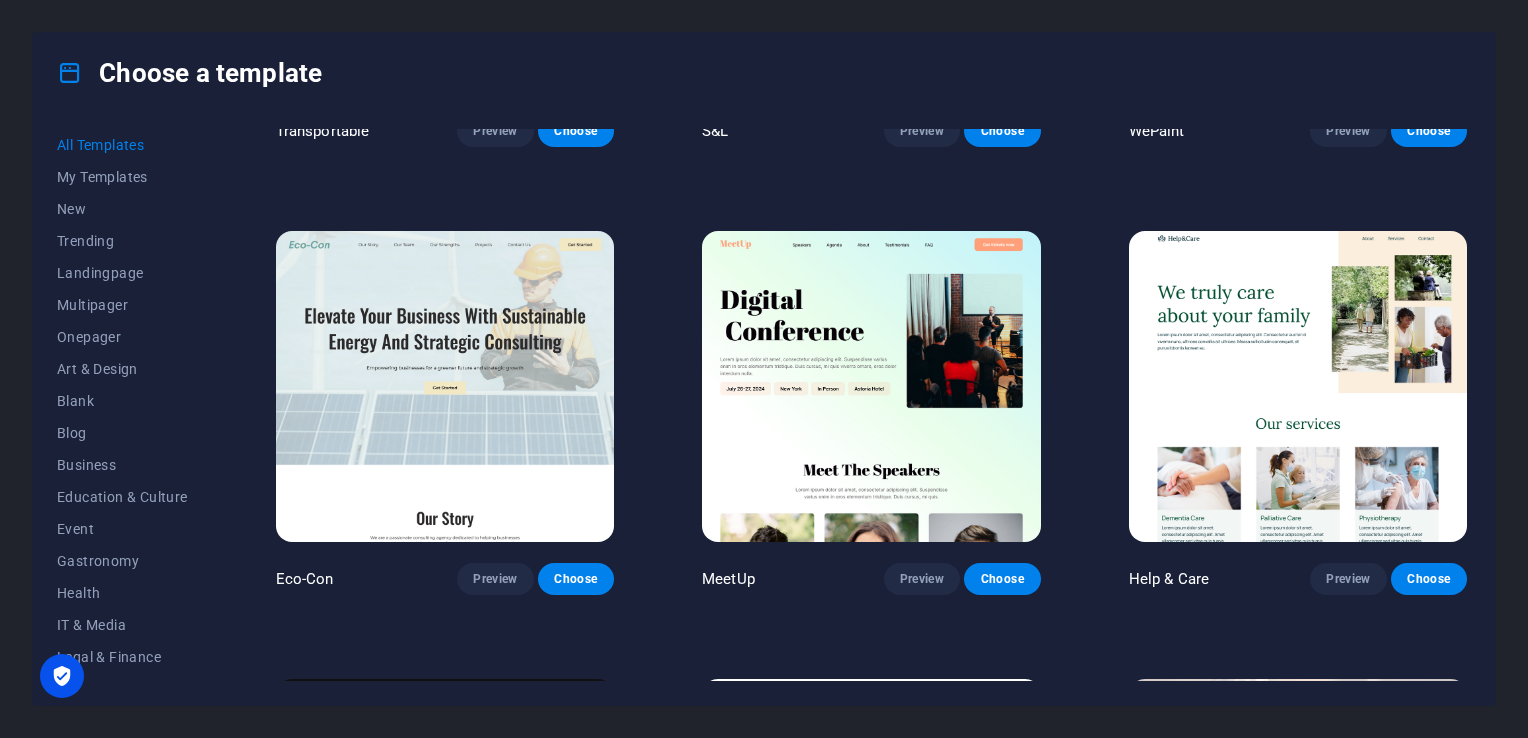 click at bounding box center [871, 387] 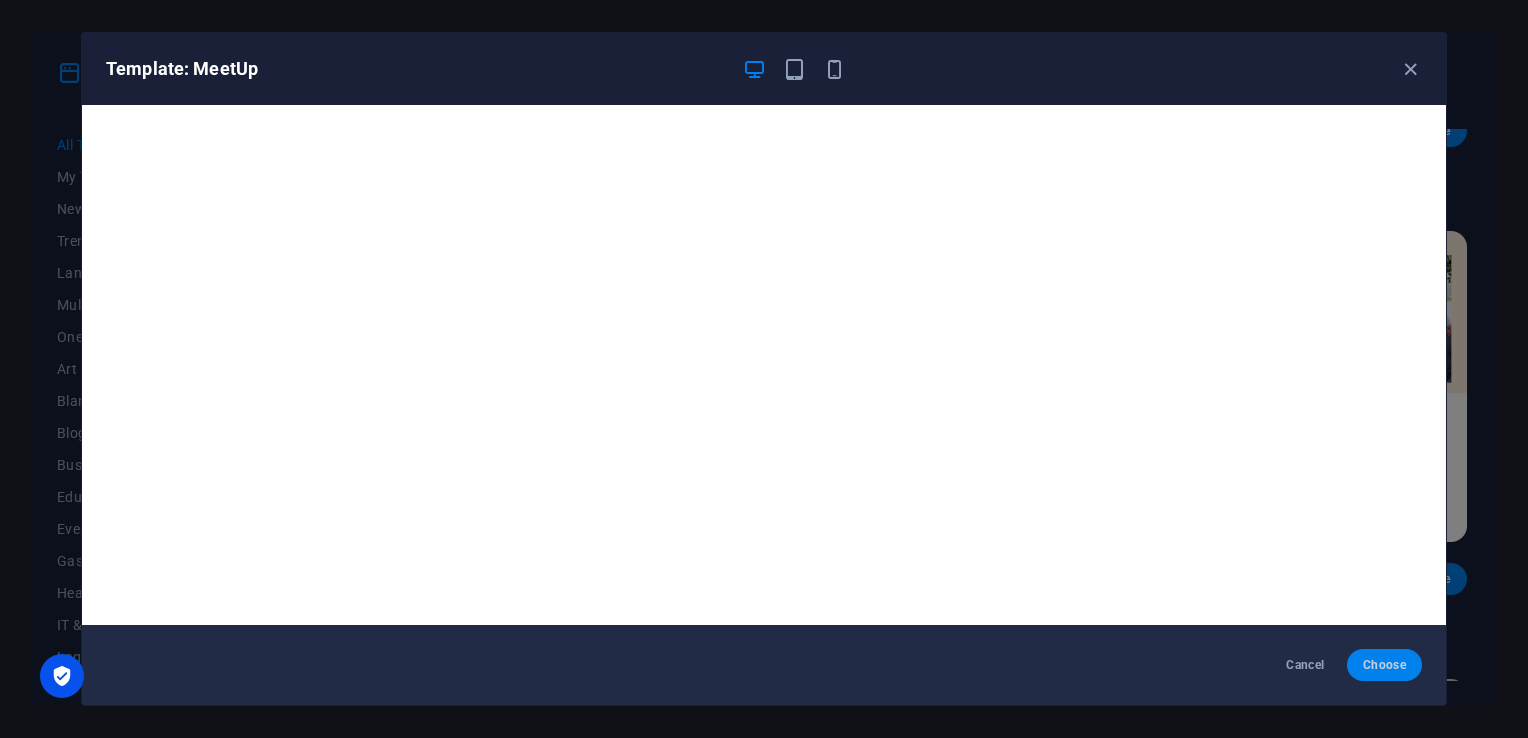click on "Choose" at bounding box center [1384, 665] 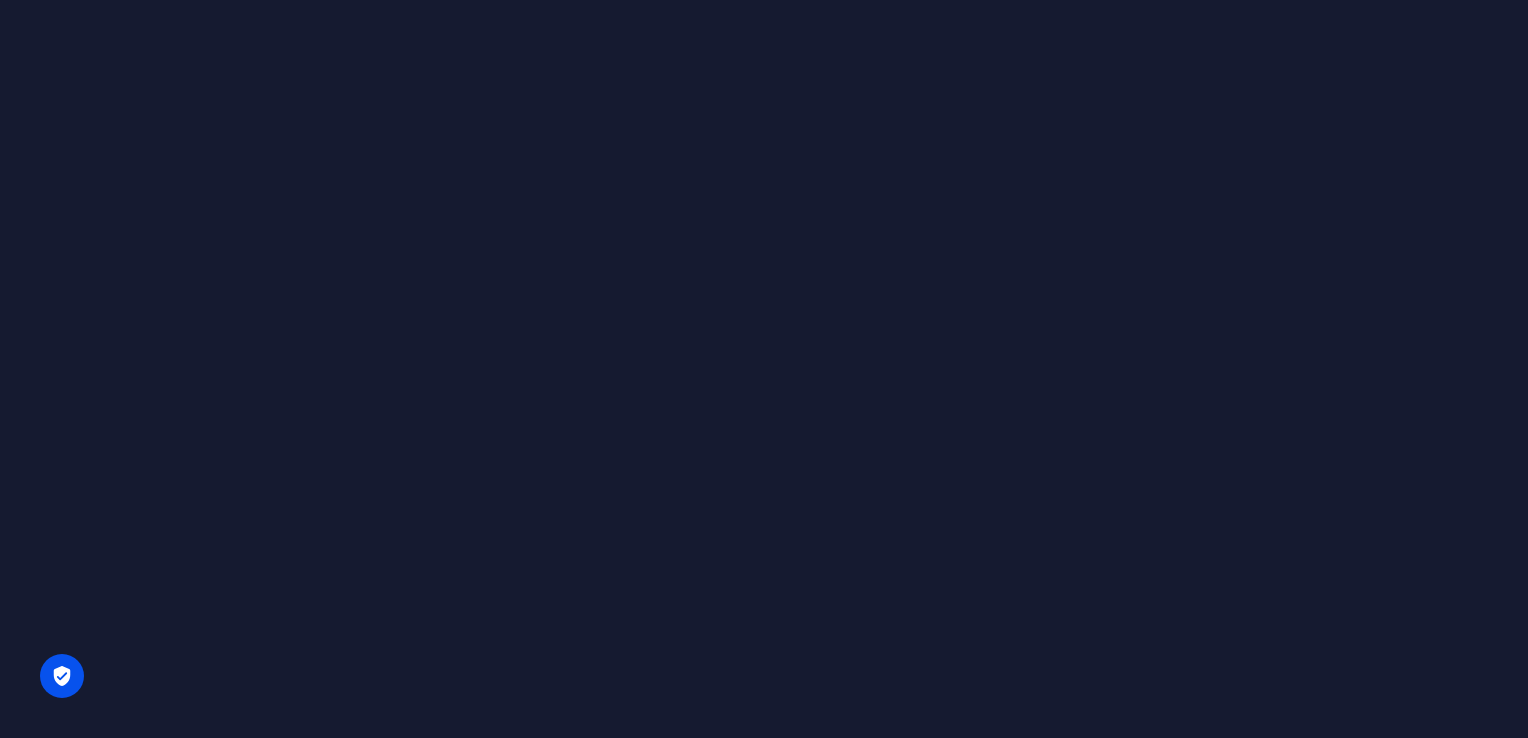 scroll, scrollTop: 0, scrollLeft: 0, axis: both 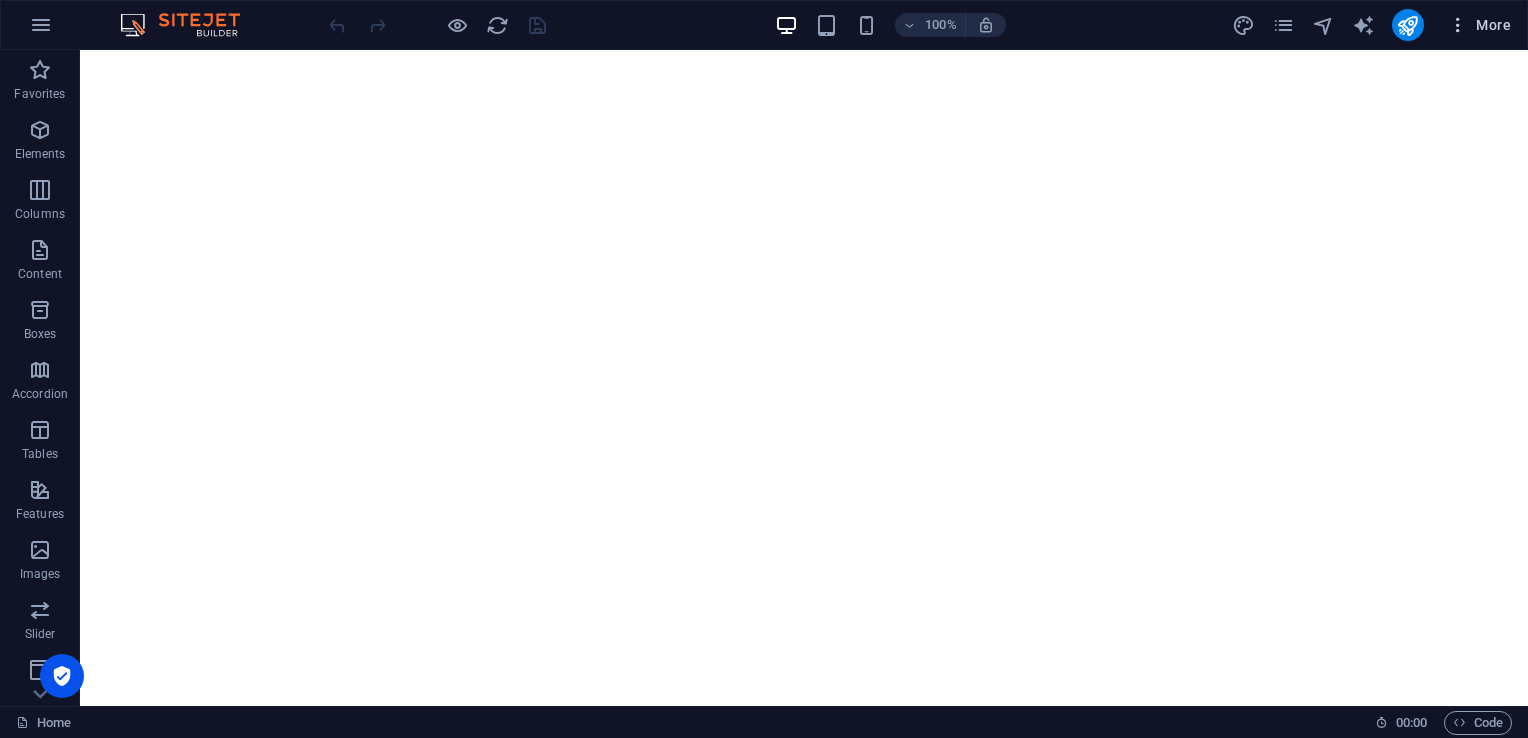 click on "More" at bounding box center (1479, 25) 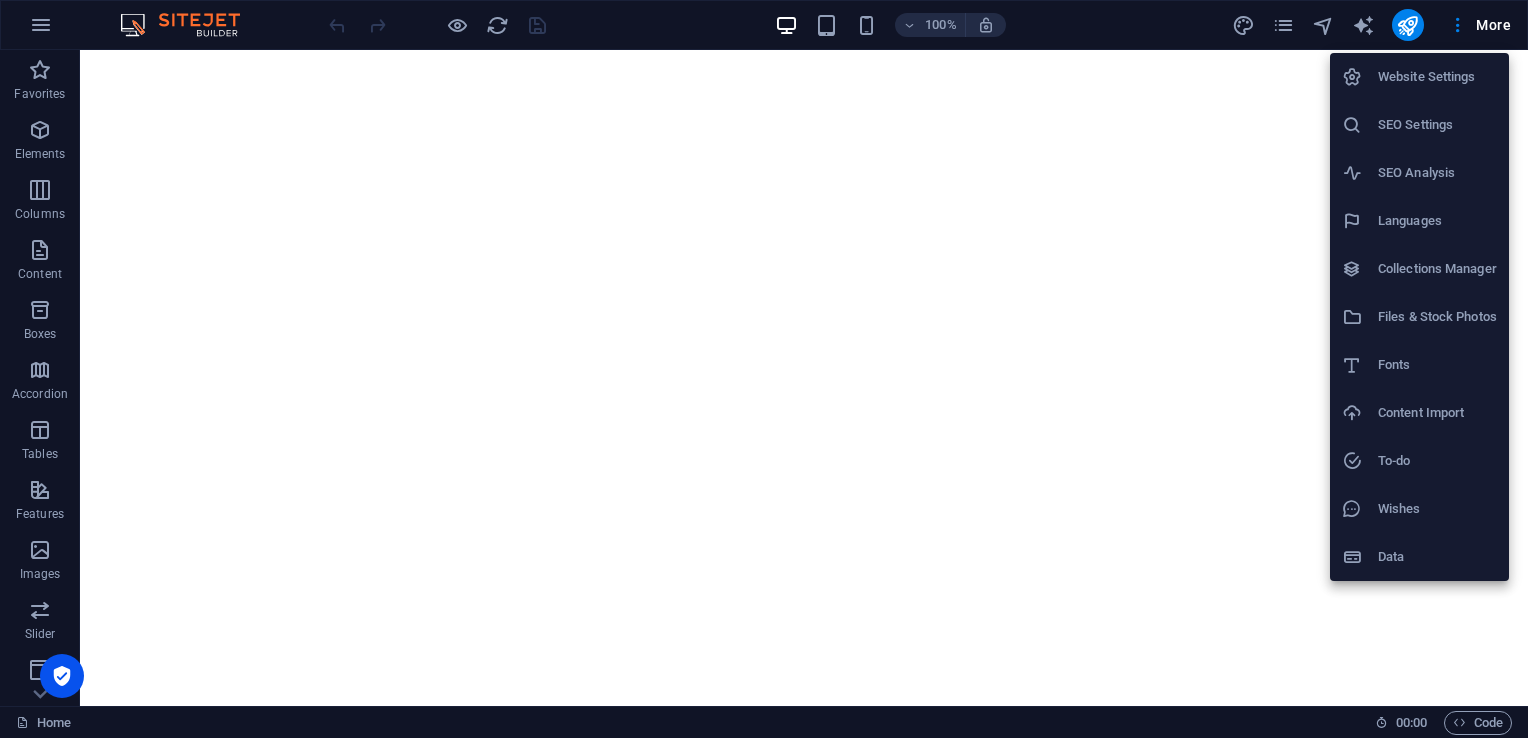click at bounding box center (764, 369) 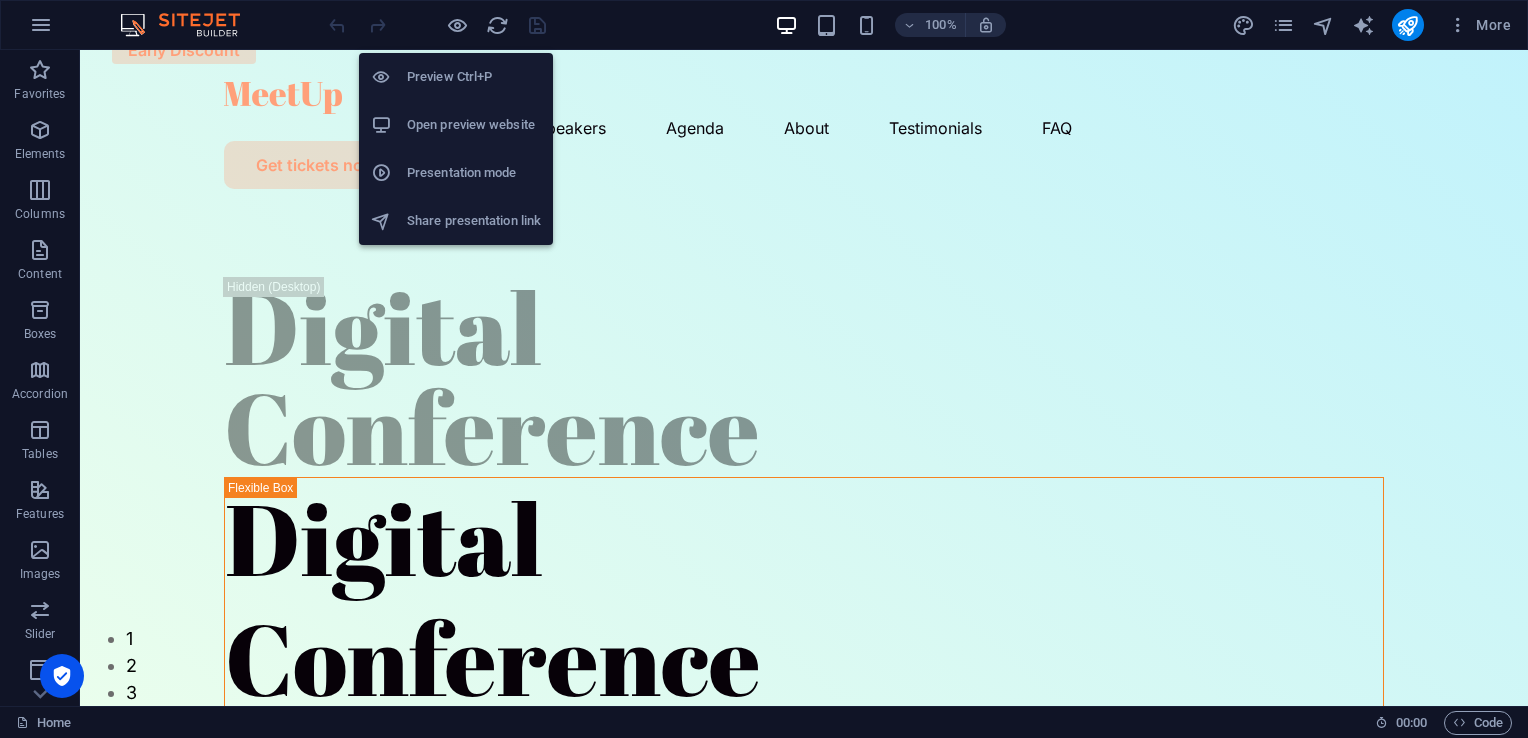 scroll, scrollTop: 0, scrollLeft: 0, axis: both 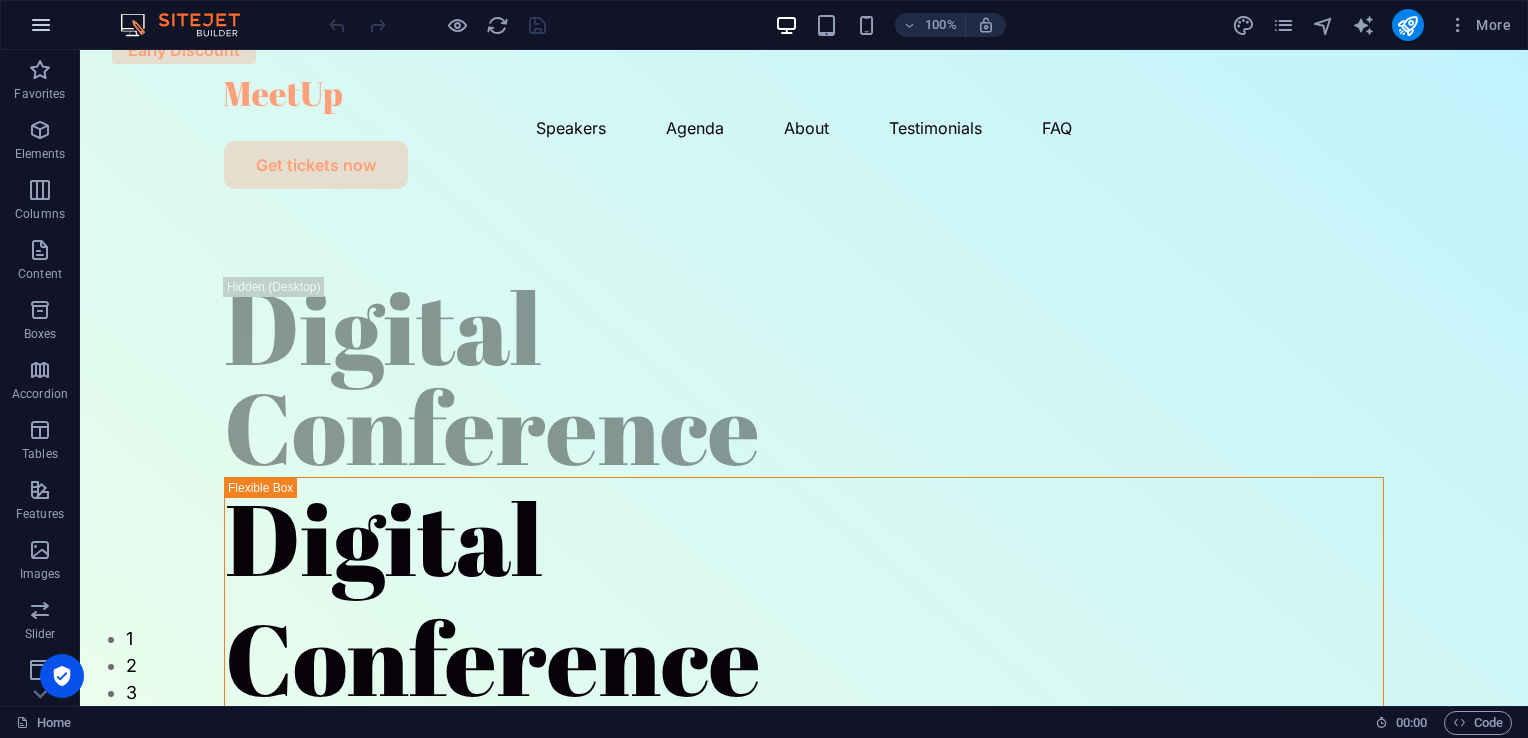 click at bounding box center (41, 25) 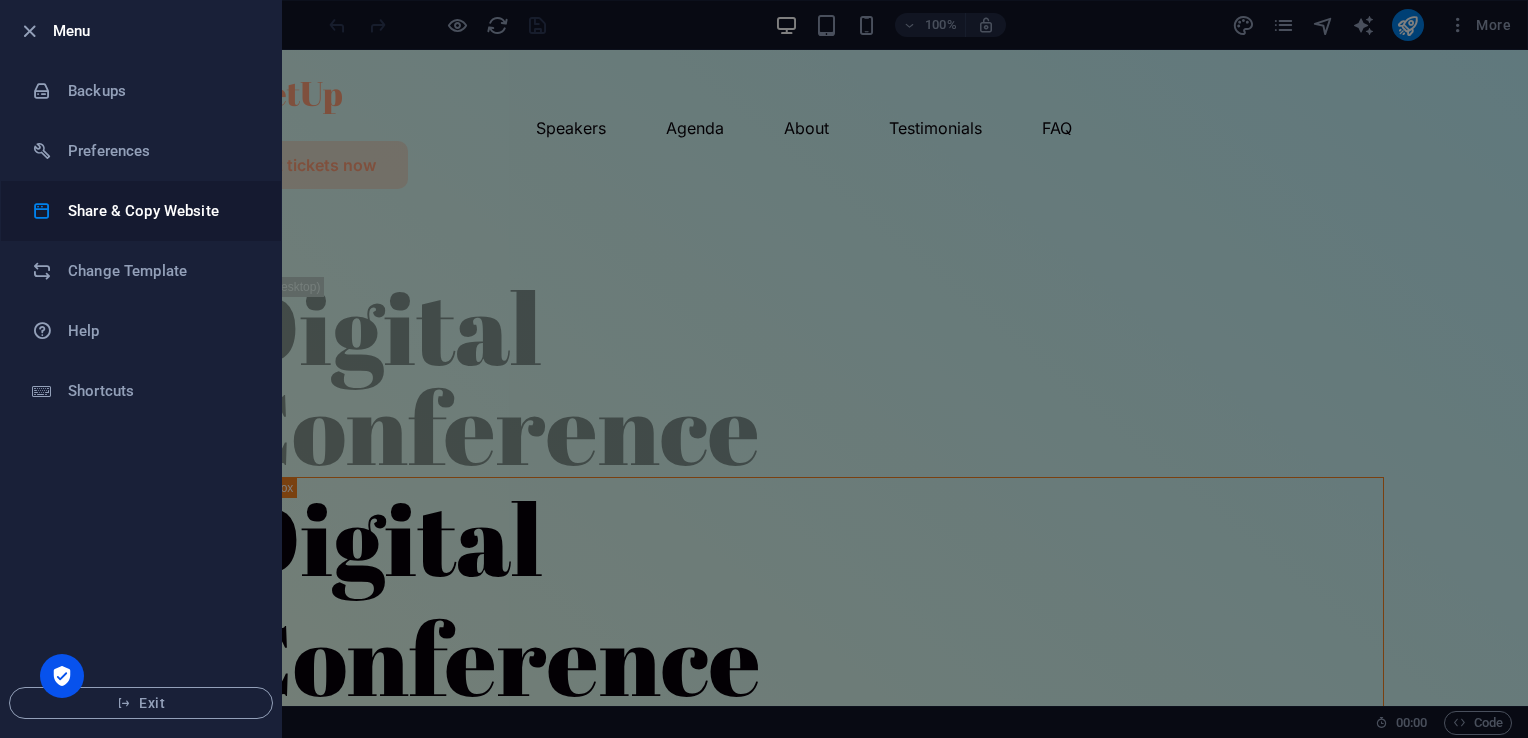 click on "Share & Copy Website" at bounding box center (160, 211) 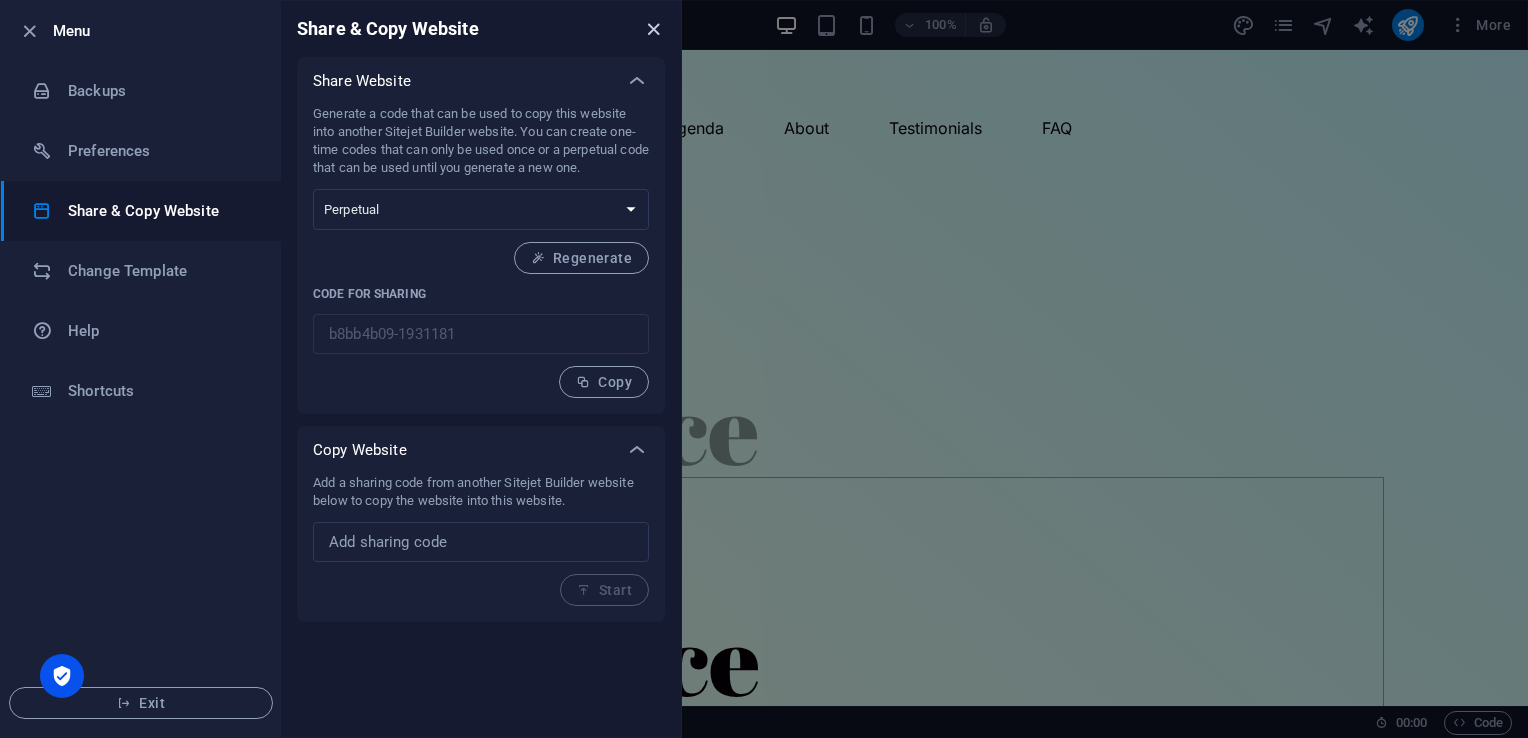 click at bounding box center (653, 29) 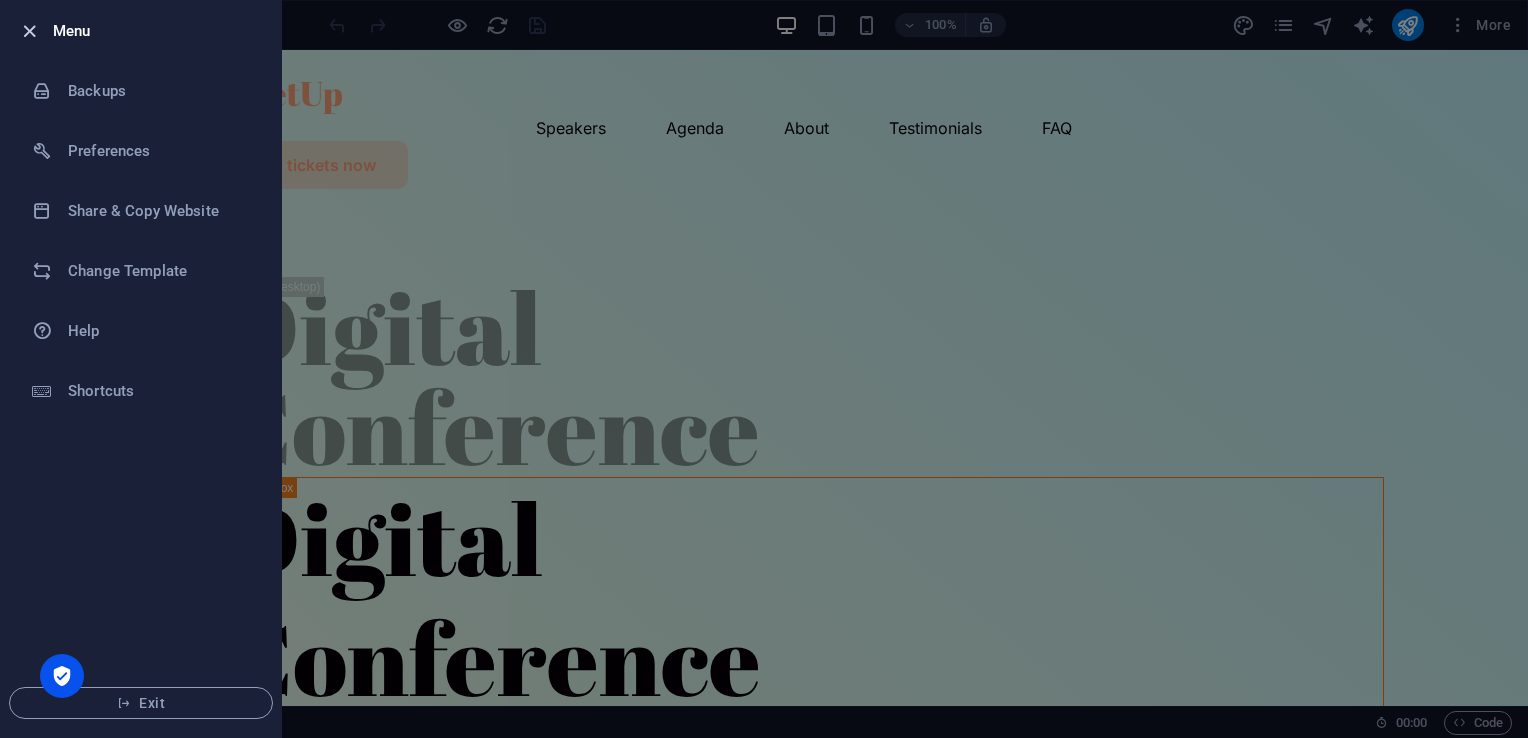 click at bounding box center [29, 31] 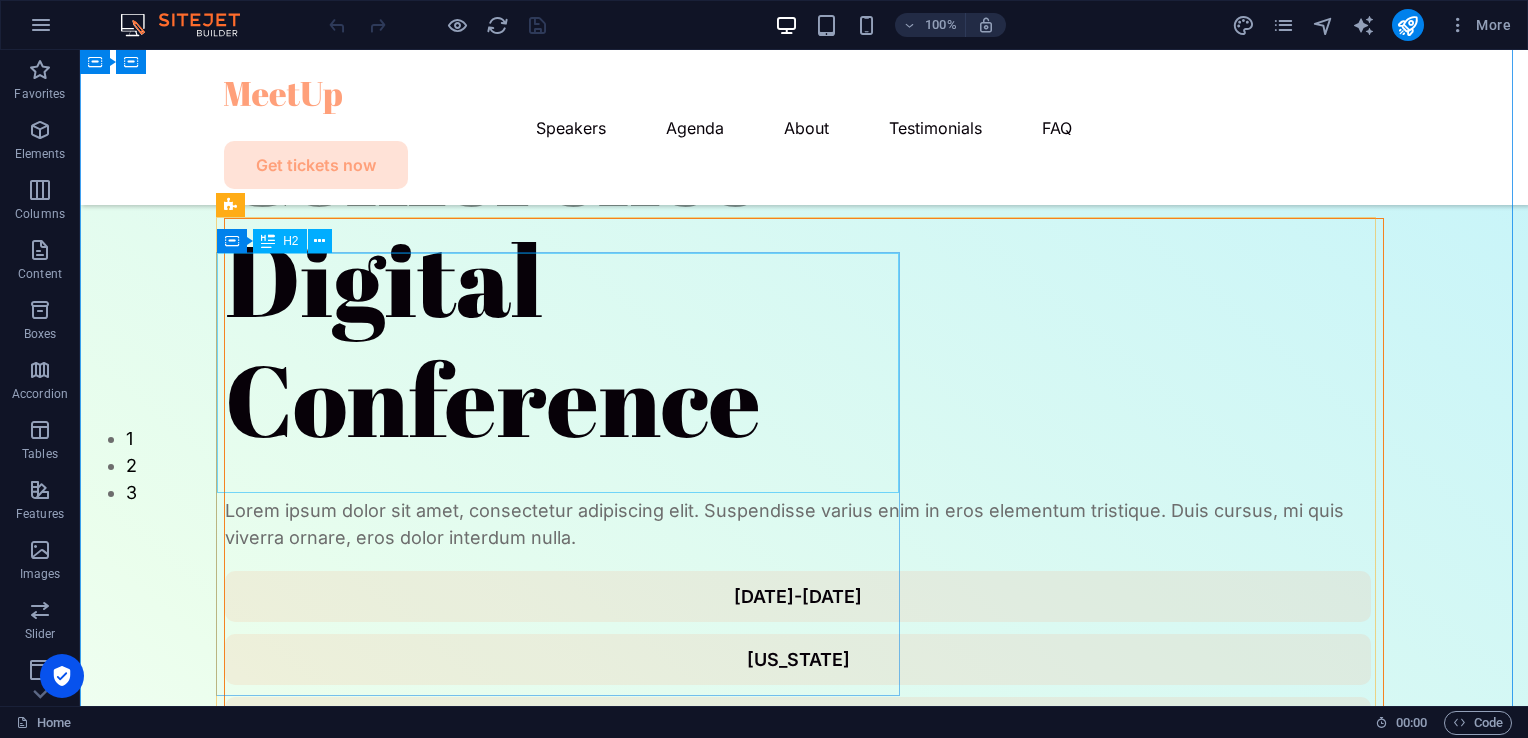 scroll, scrollTop: 300, scrollLeft: 0, axis: vertical 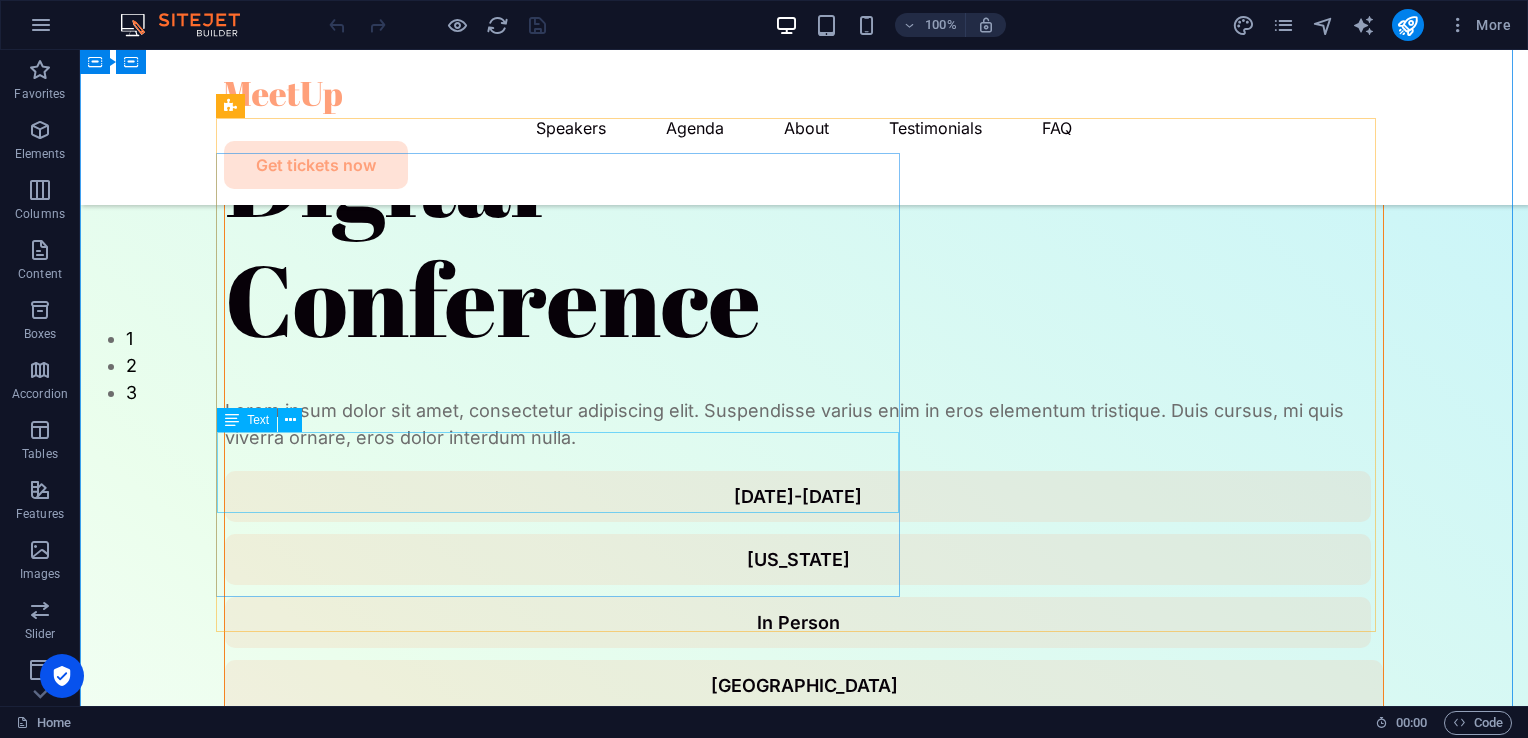 click on "Lorem ipsum dolor sit amet, consectetur adipiscing elit. Suspendisse varius enim in eros elementum tristique. Duis cursus, mi quis viverra ornare, eros dolor interdum nulla." at bounding box center (804, 424) 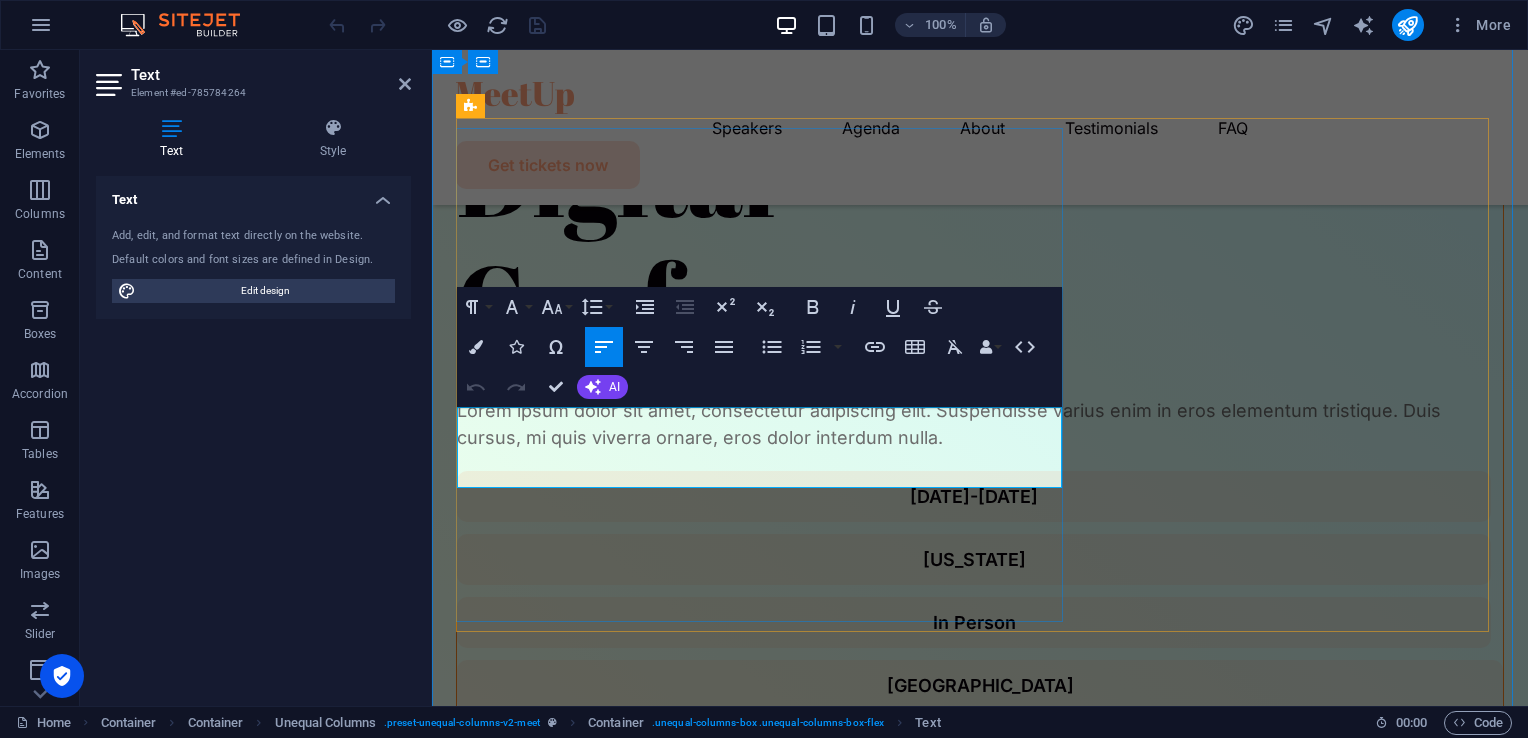 click on "Lorem ipsum dolor sit amet, consectetur adipiscing elit. Suspendisse varius enim in eros elementum tristique. Duis cursus, mi quis viverra ornare, eros dolor interdum nulla." at bounding box center [980, 424] 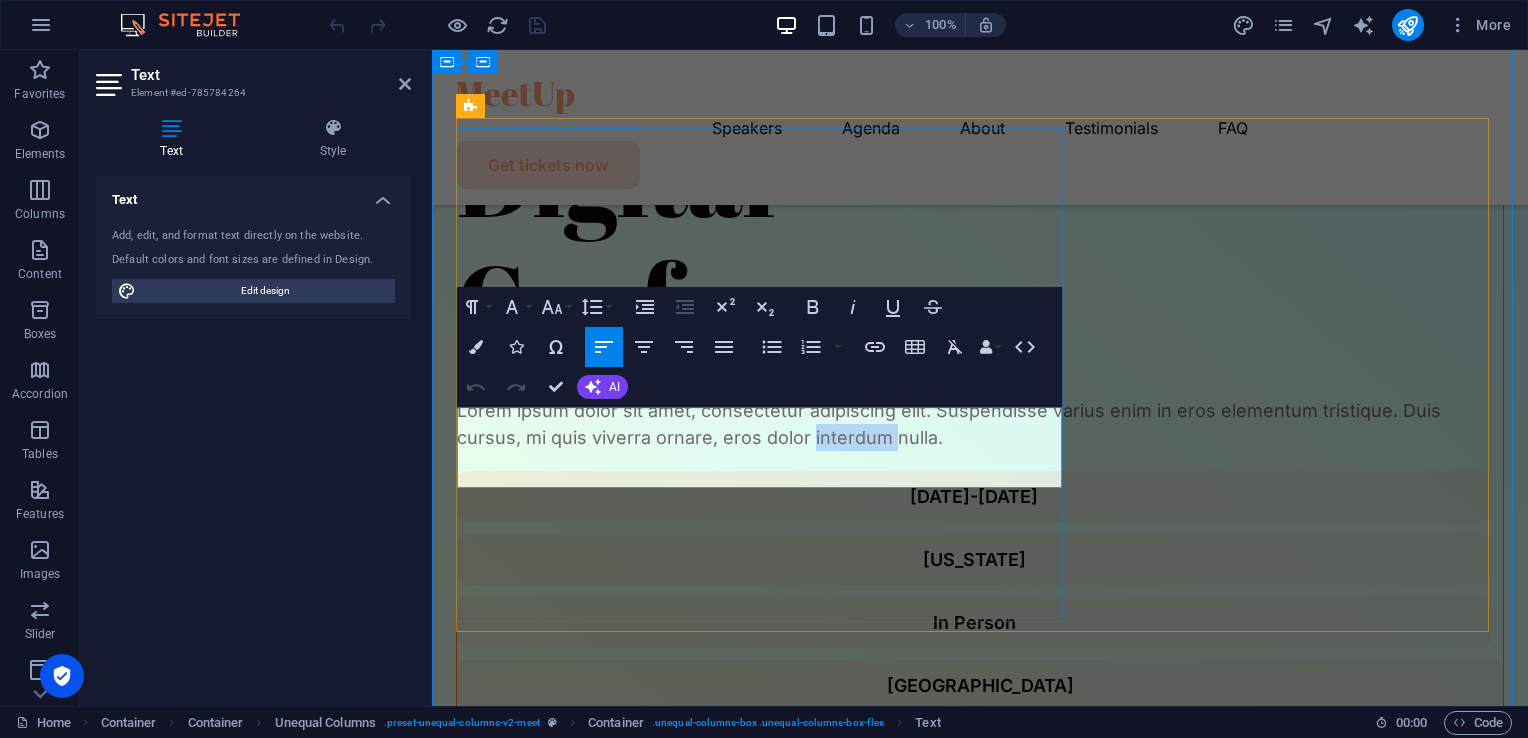click on "Lorem ipsum dolor sit amet, consectetur adipiscing elit. Suspendisse varius enim in eros elementum tristique. Duis cursus, mi quis viverra ornare, eros dolor interdum nulla." at bounding box center [980, 424] 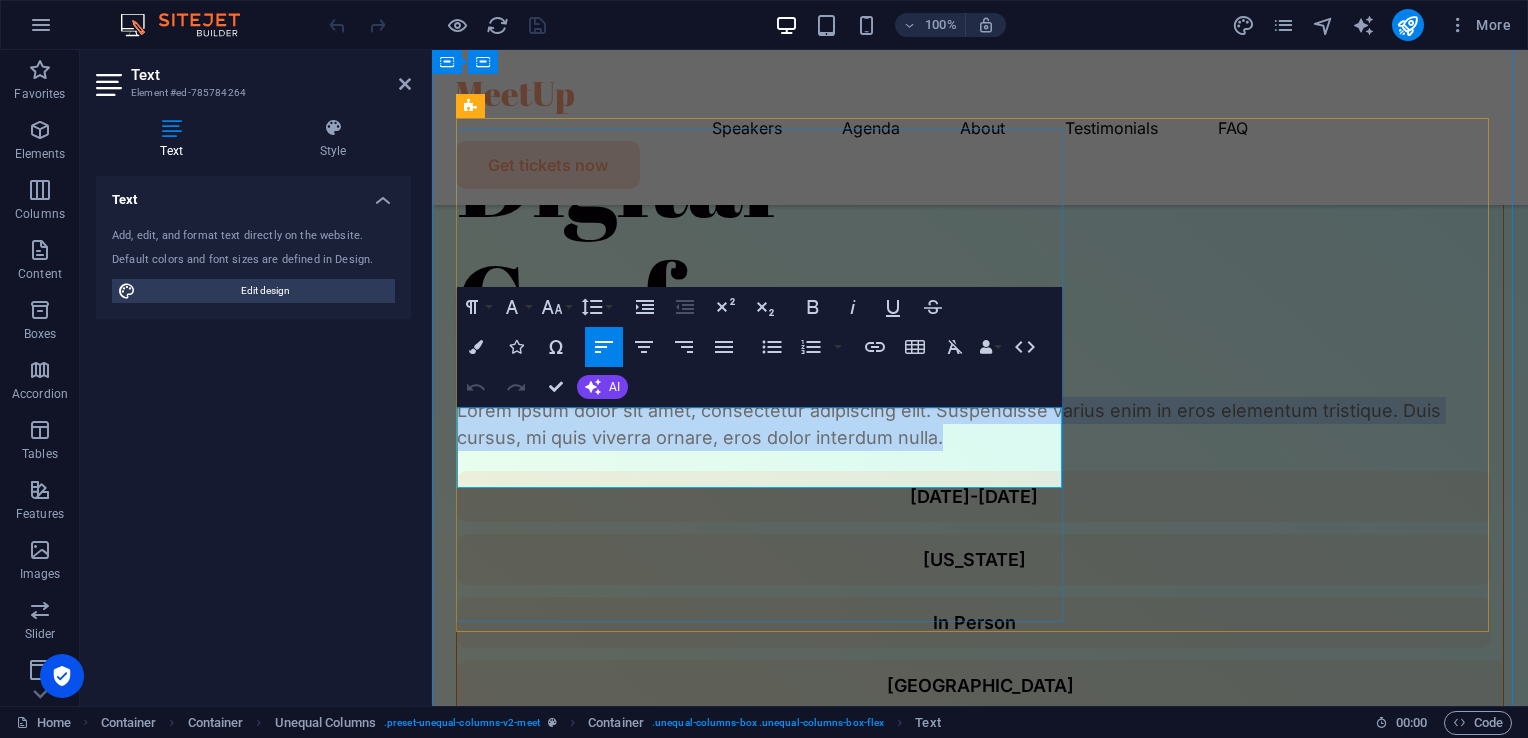 drag, startPoint x: 740, startPoint y: 469, endPoint x: 460, endPoint y: 414, distance: 285.35065 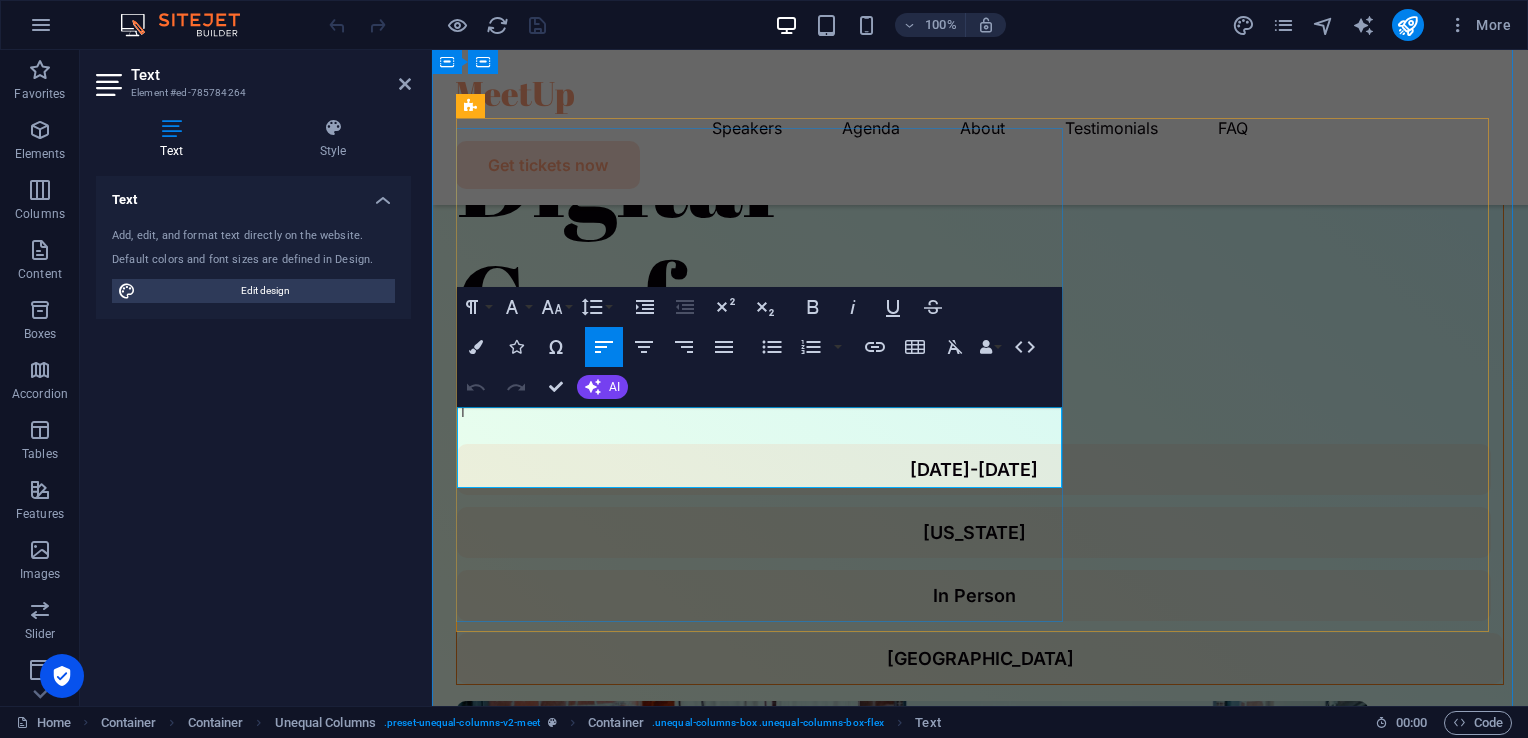 scroll, scrollTop: 326, scrollLeft: 0, axis: vertical 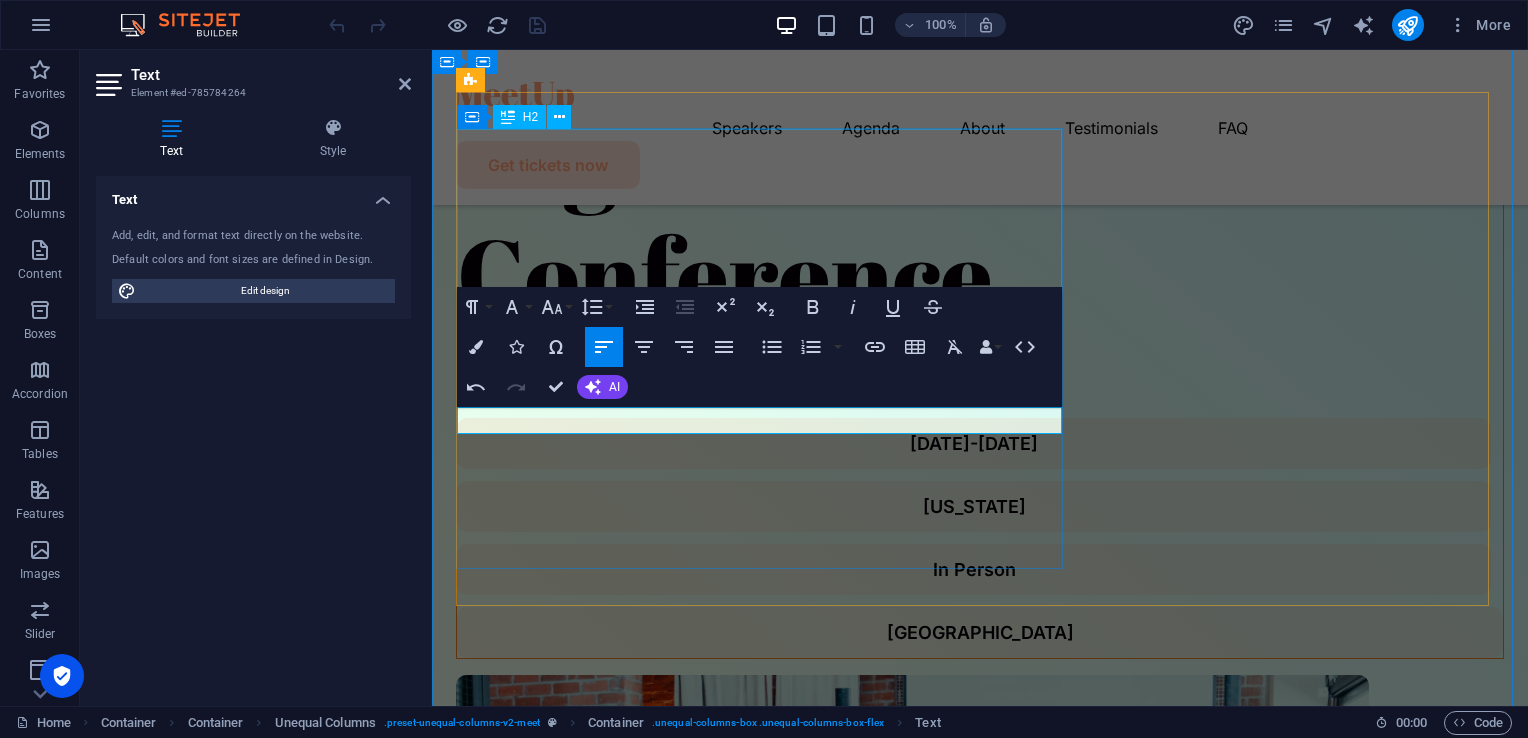 click on "Digital  Conference" at bounding box center [980, 213] 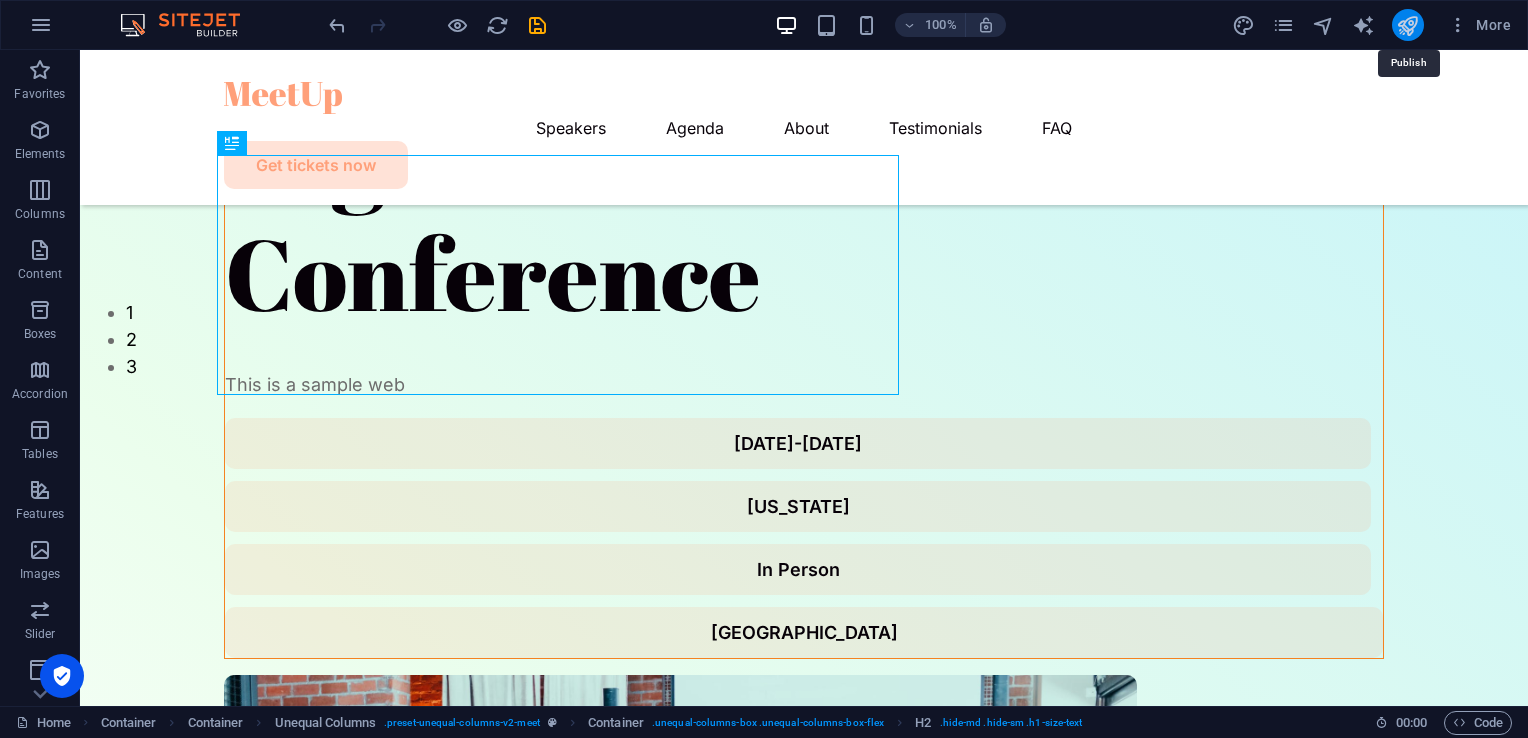 click at bounding box center [1407, 25] 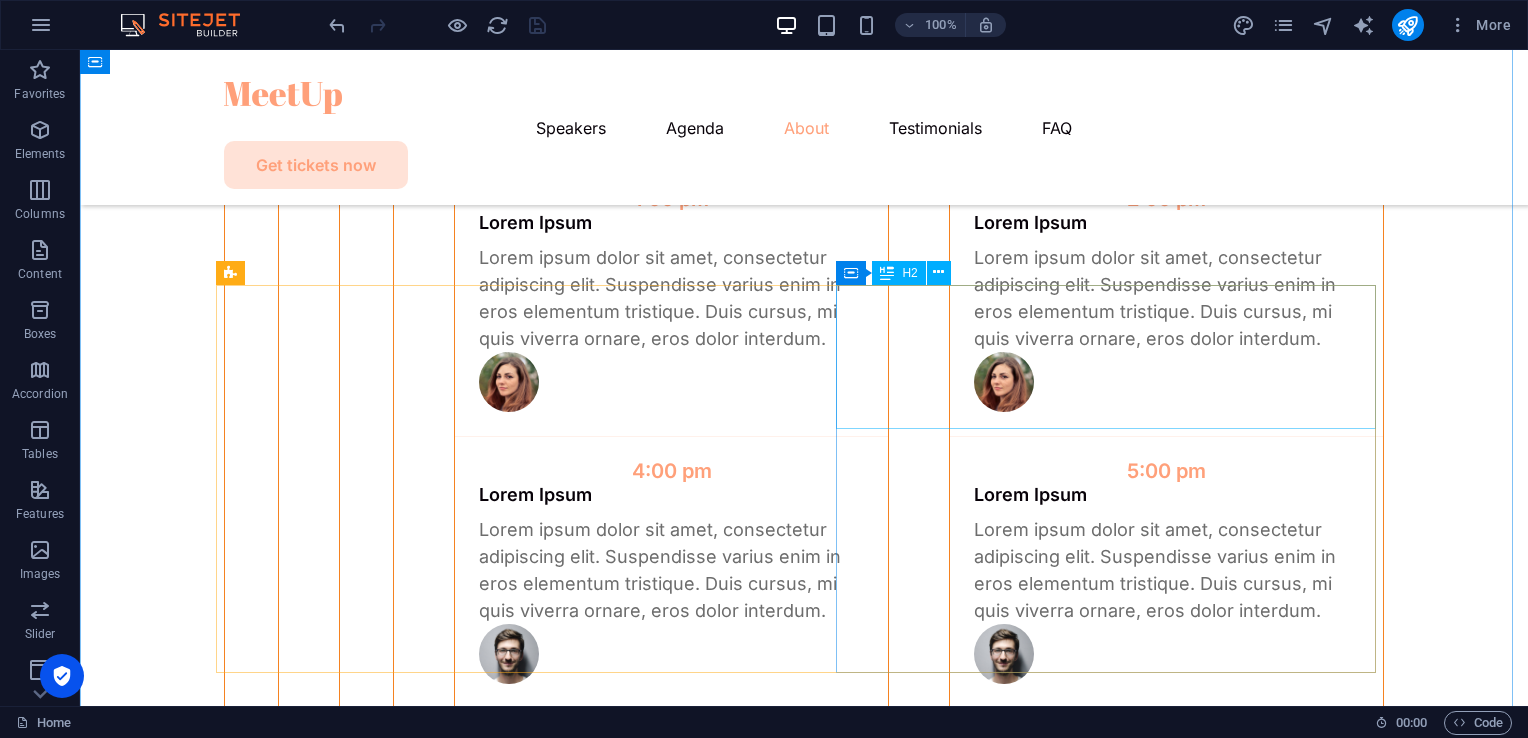 scroll, scrollTop: 4726, scrollLeft: 0, axis: vertical 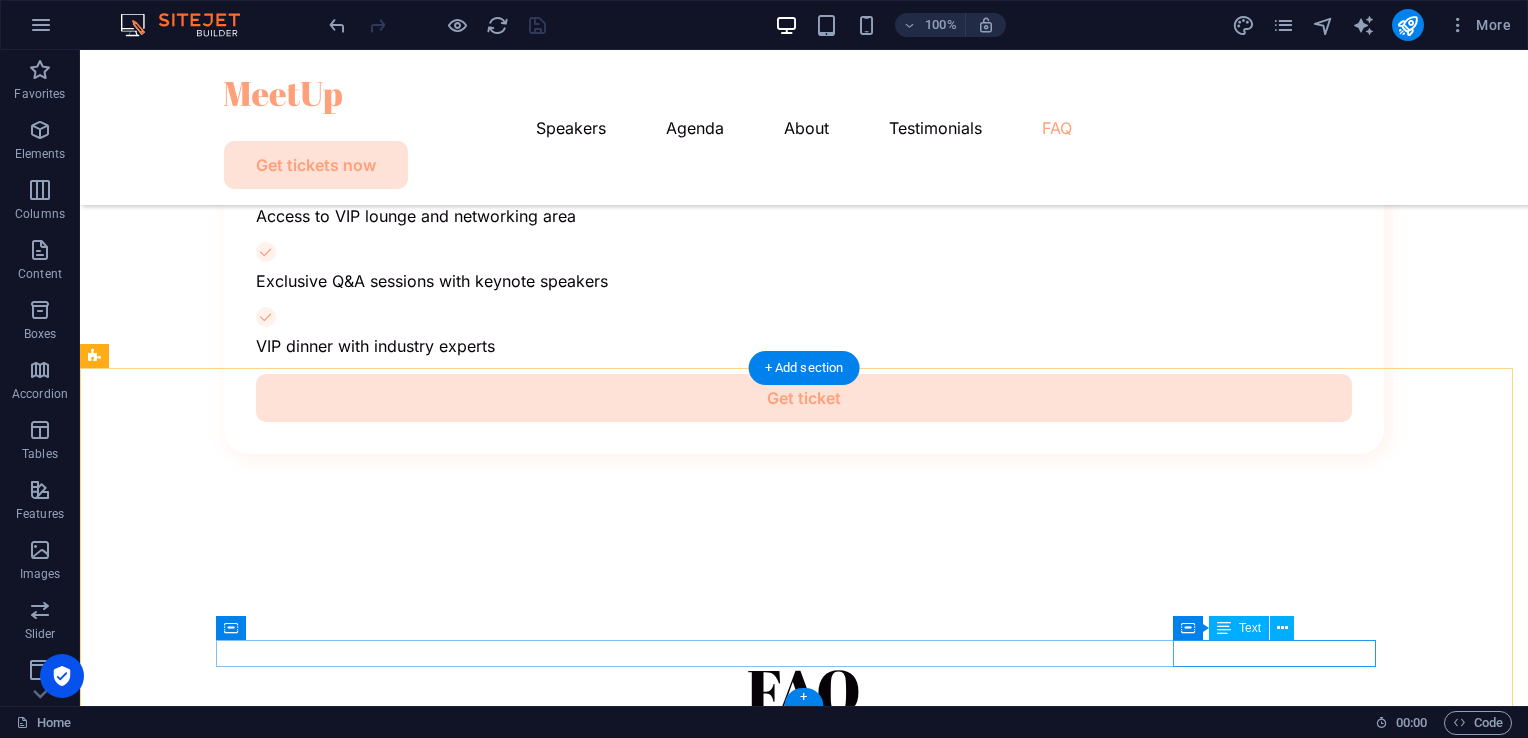 click on "[DOMAIN_NAME]" at bounding box center (804, 3529) 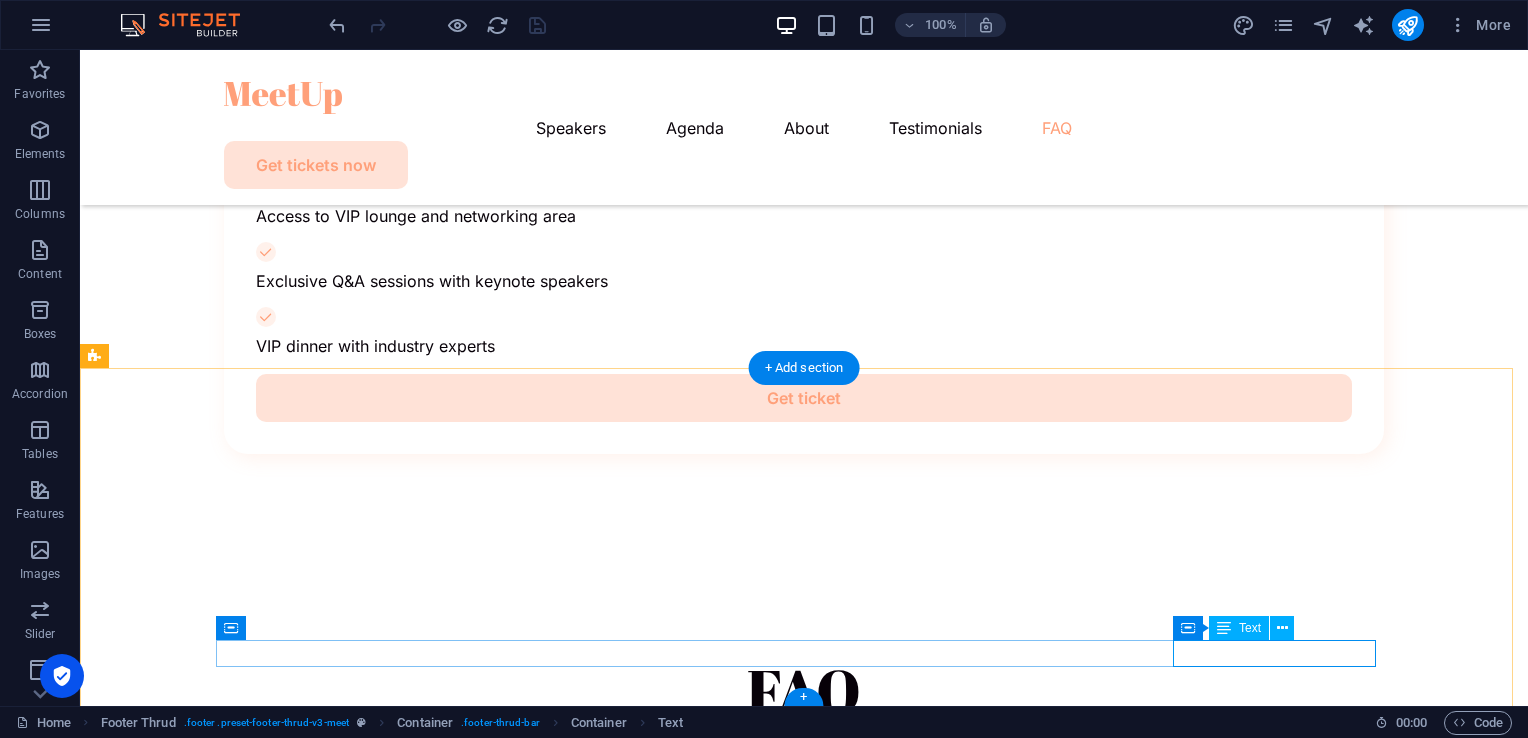 click on "[DOMAIN_NAME]" at bounding box center [804, 3529] 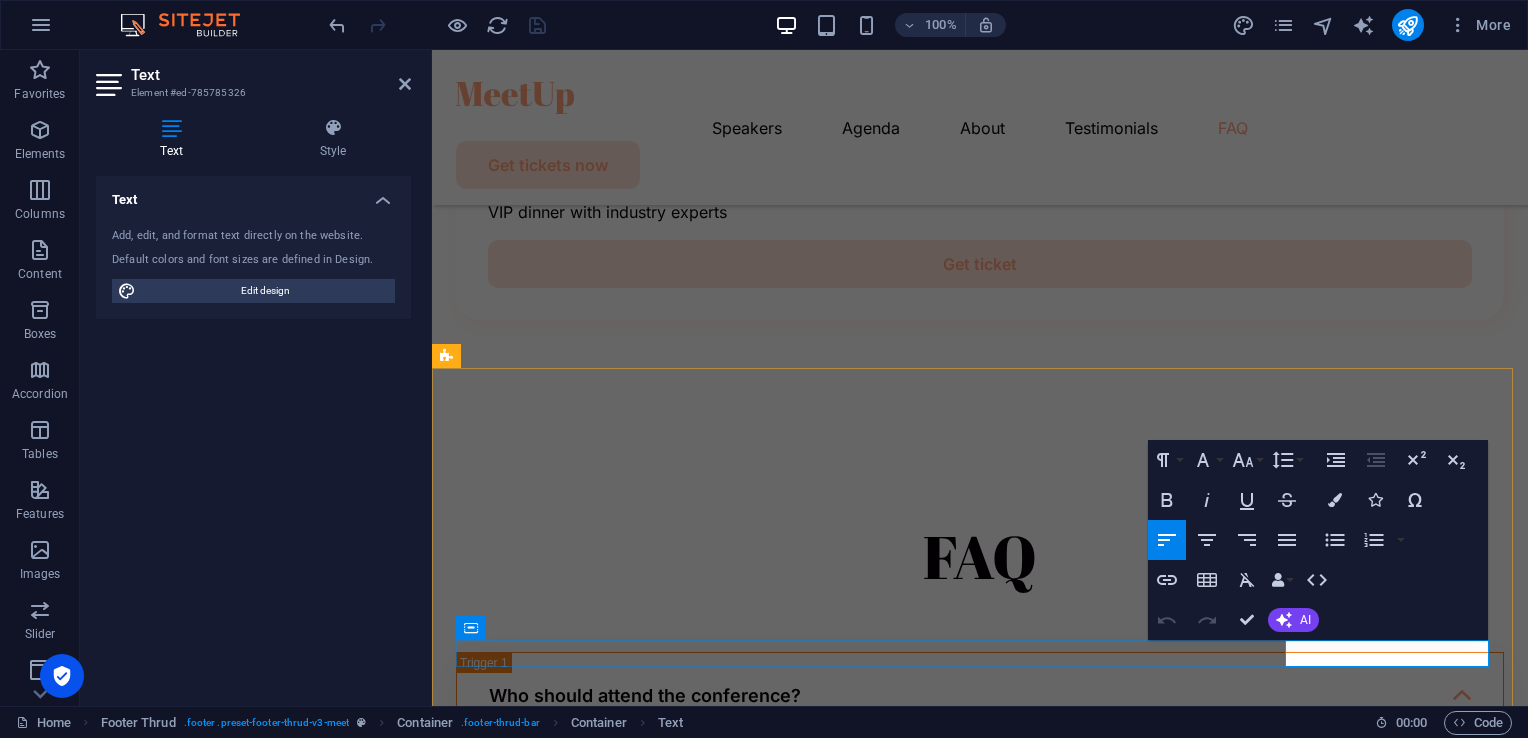 click on "[DOMAIN_NAME]" at bounding box center [531, 3449] 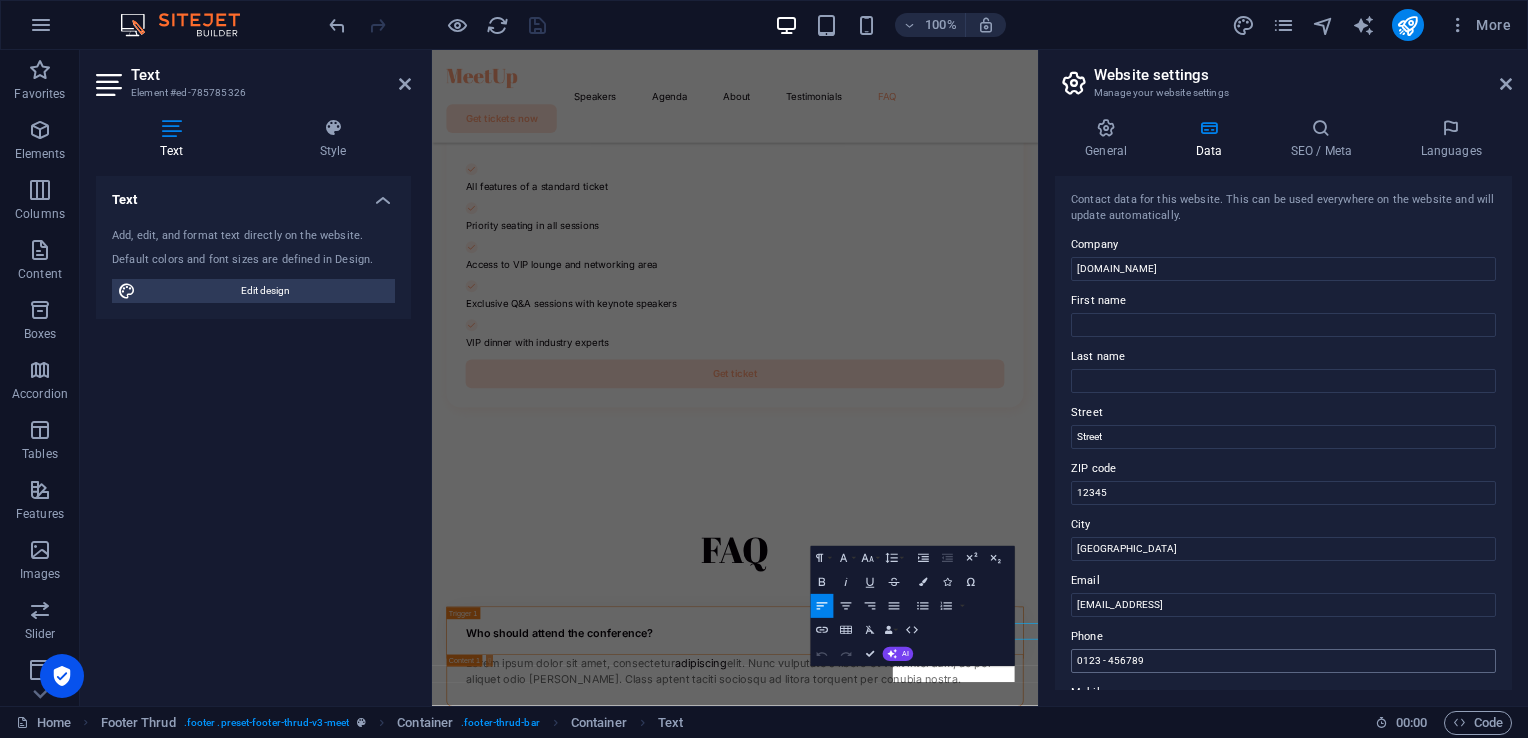 scroll, scrollTop: 10276, scrollLeft: 0, axis: vertical 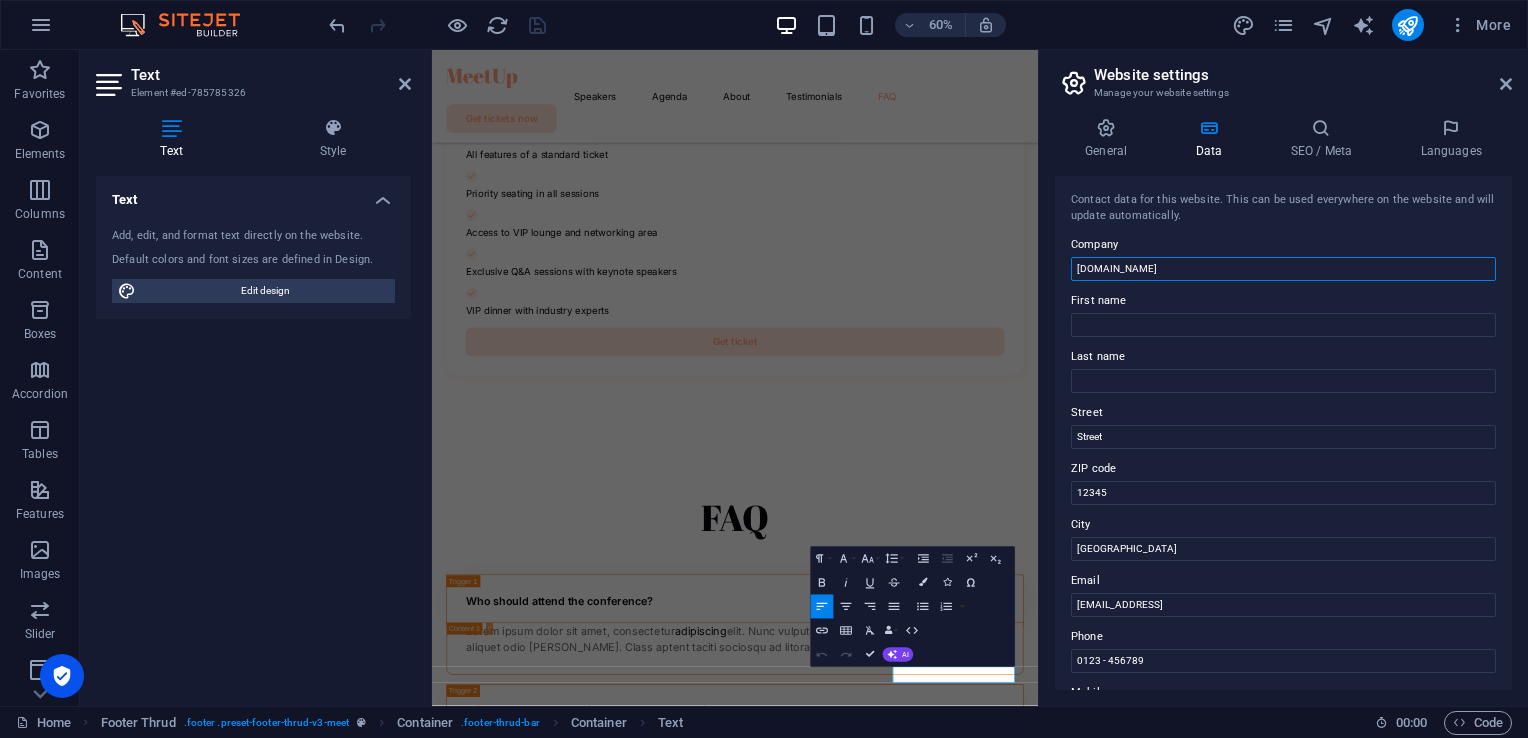click on "[DOMAIN_NAME]" at bounding box center (1283, 269) 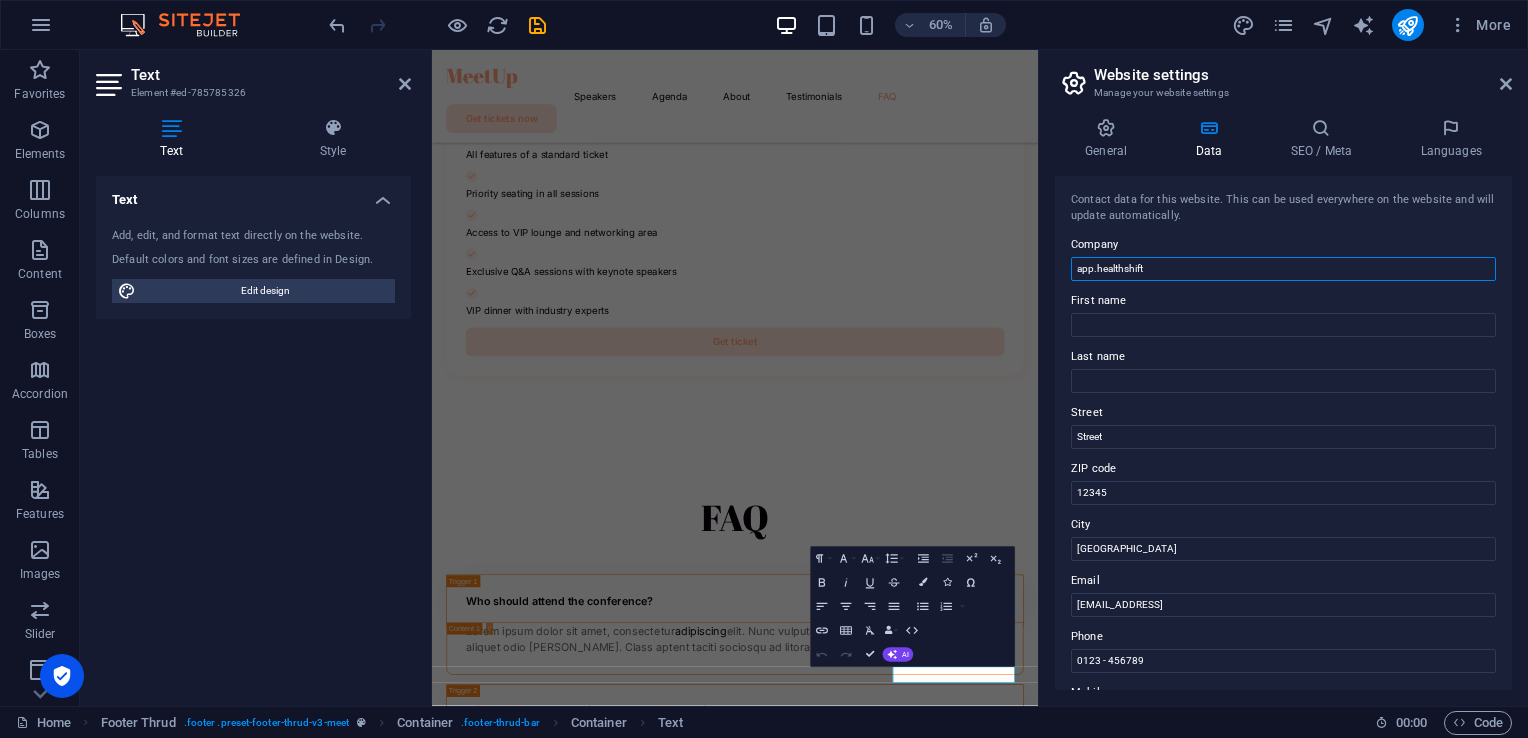 drag, startPoint x: 1589, startPoint y: 314, endPoint x: 1325, endPoint y: 407, distance: 279.90176 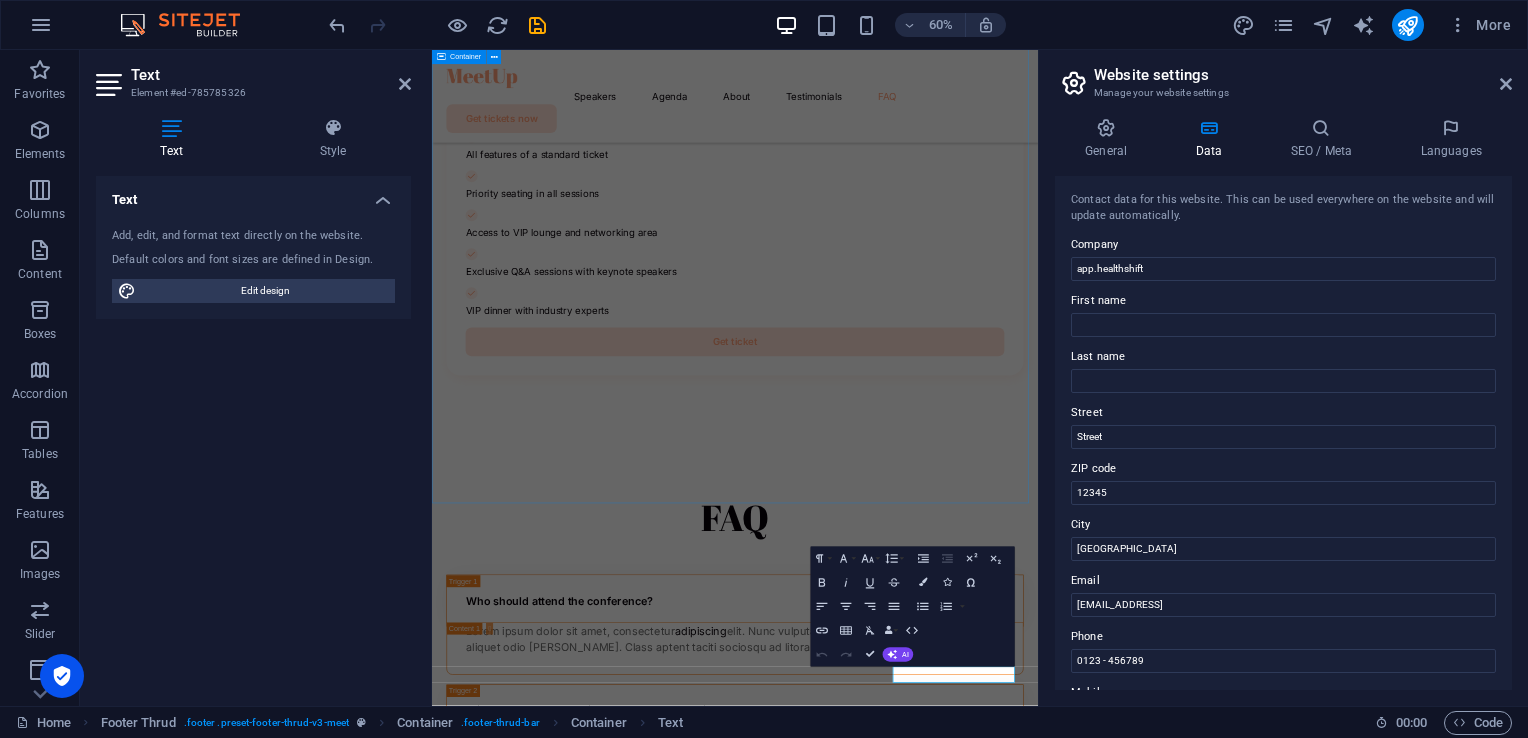 scroll, scrollTop: 10679, scrollLeft: 0, axis: vertical 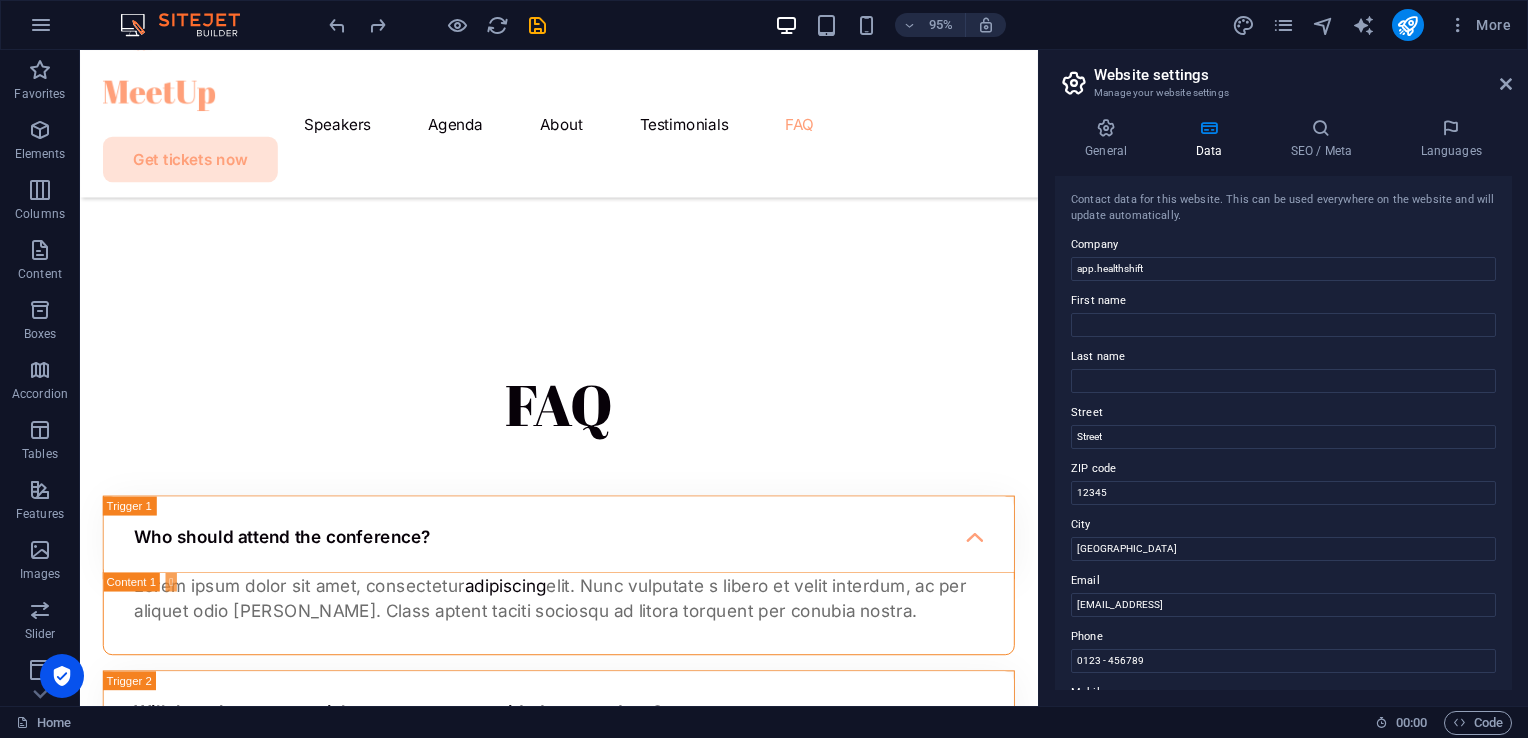 click on "Contact data for this website. This can be used everywhere on the website and will update automatically. Company app.healthshift First name Last name Street Street ZIP code 12345 City Berlin Email ad3061a5ecd9575e550e45298f44de@cpanel.local Phone 0123 - 456789 Mobile Fax Custom field 1 Custom field 2 Custom field 3 Custom field 4 Custom field 5 Custom field 6" at bounding box center (1283, 433) 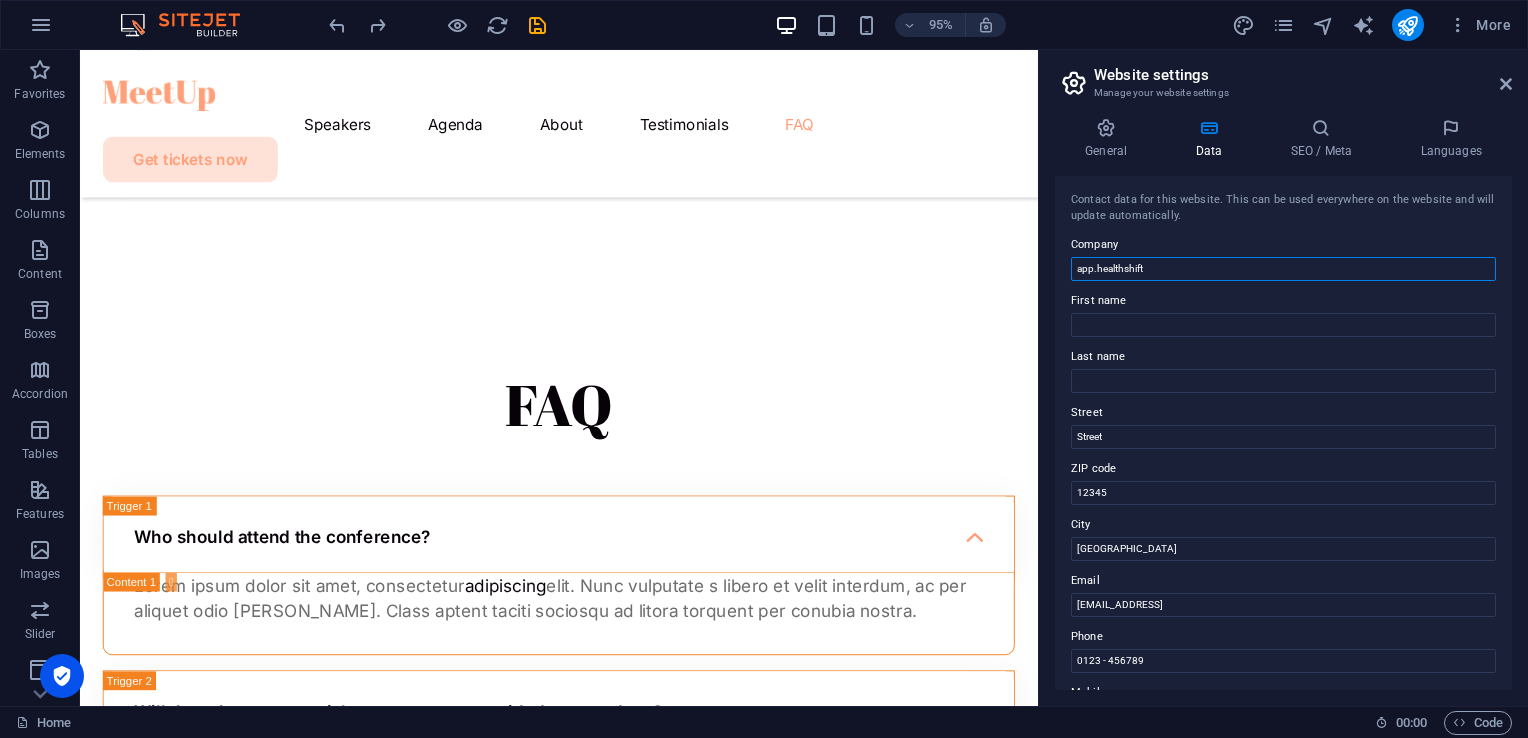 click on "app.healthshift" at bounding box center (1283, 269) 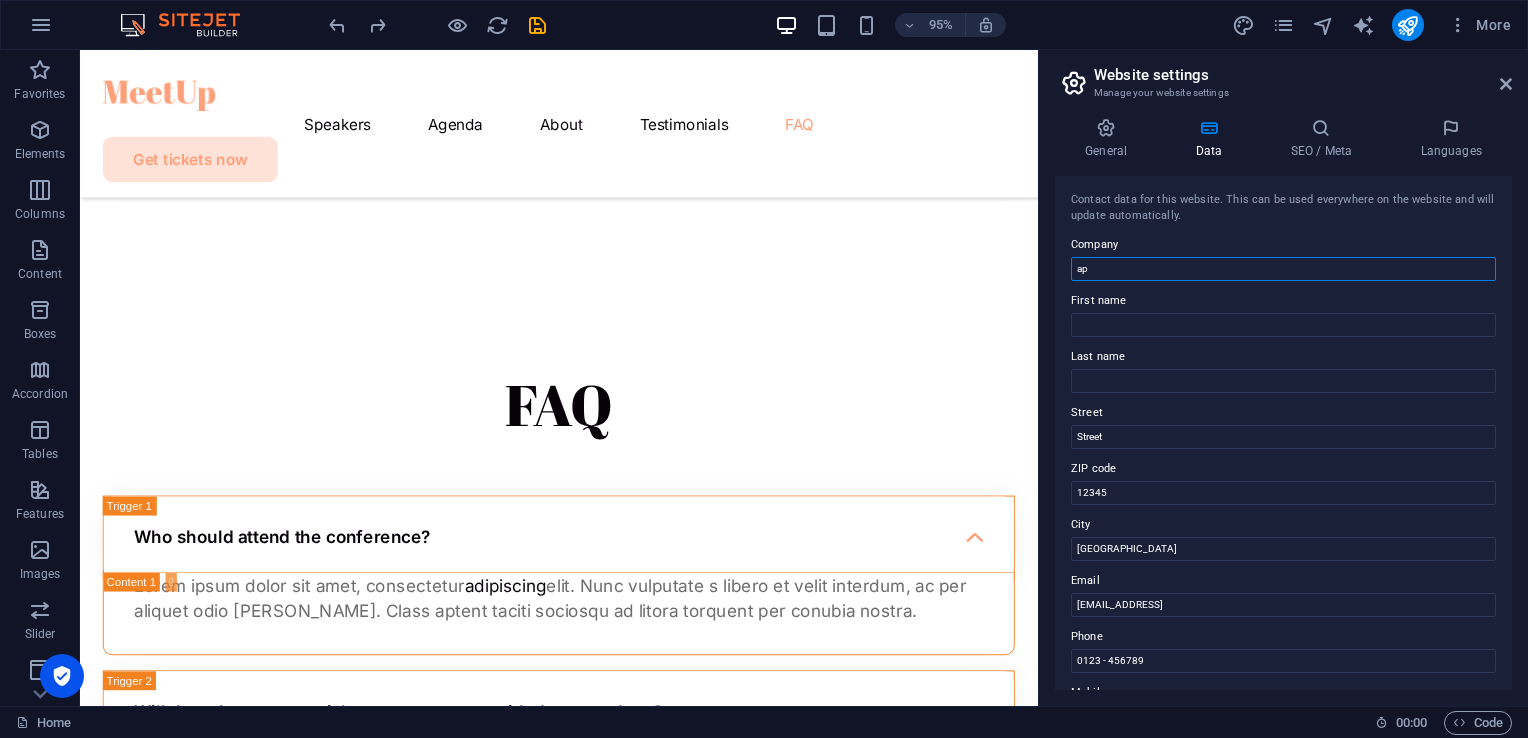type on "a" 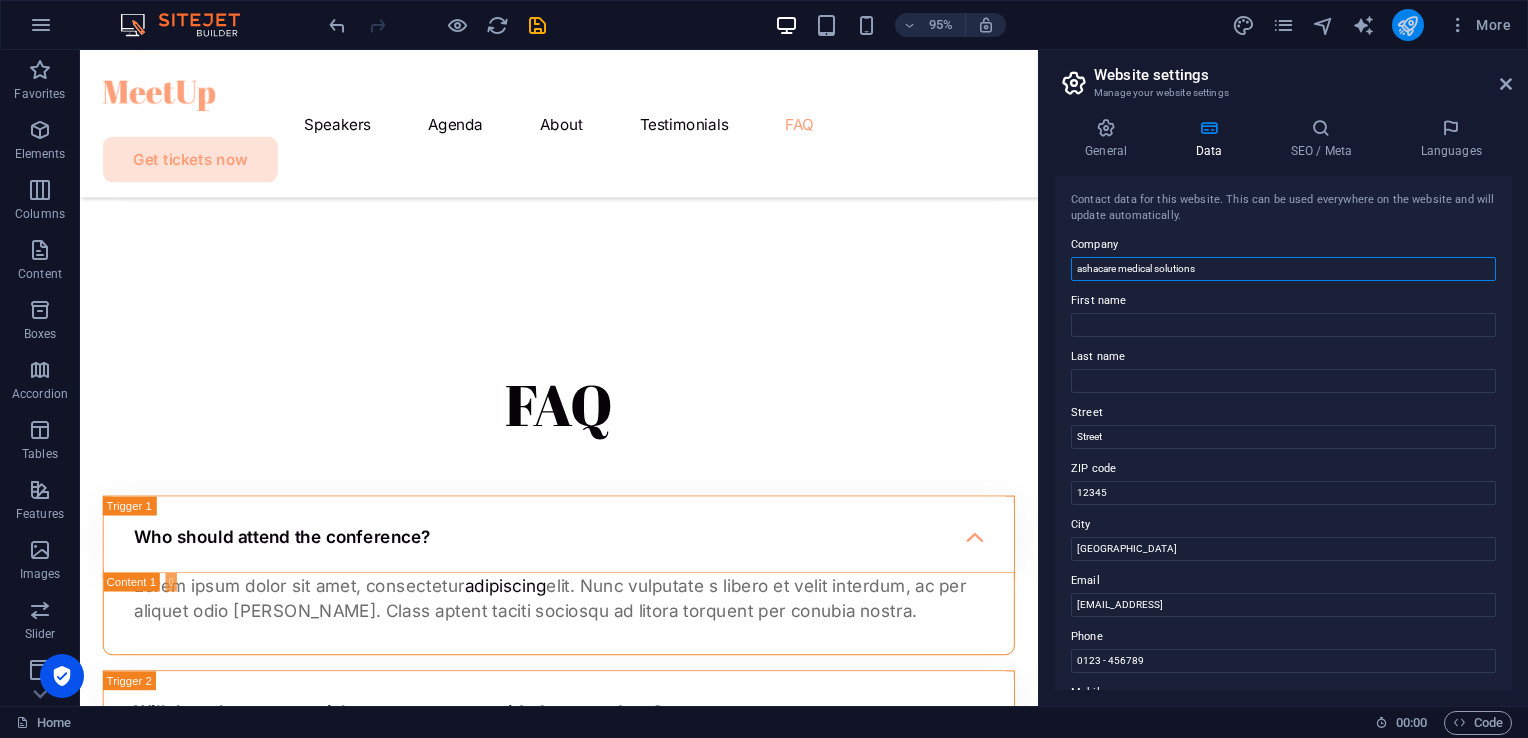 type on "ashacare medical solutions" 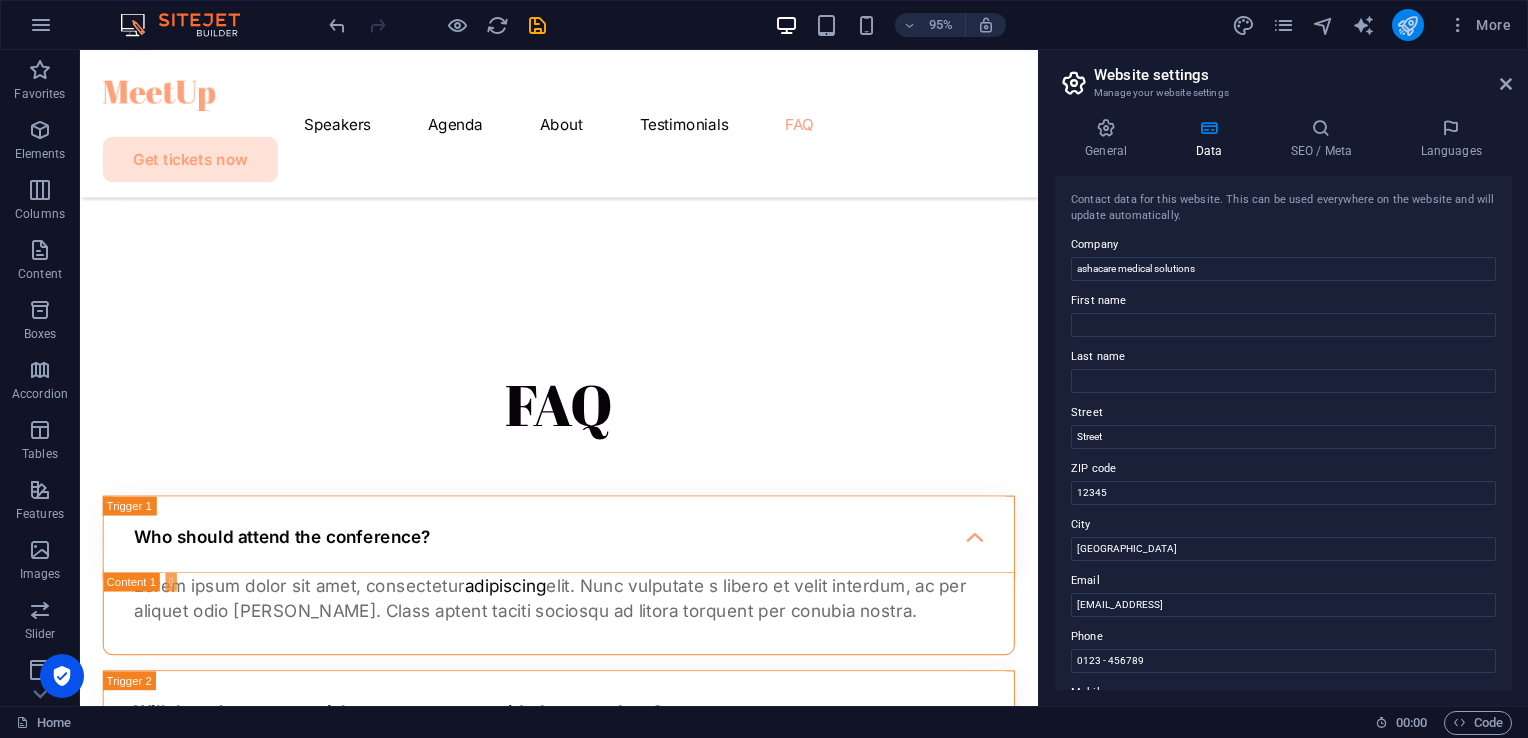 click at bounding box center (1407, 25) 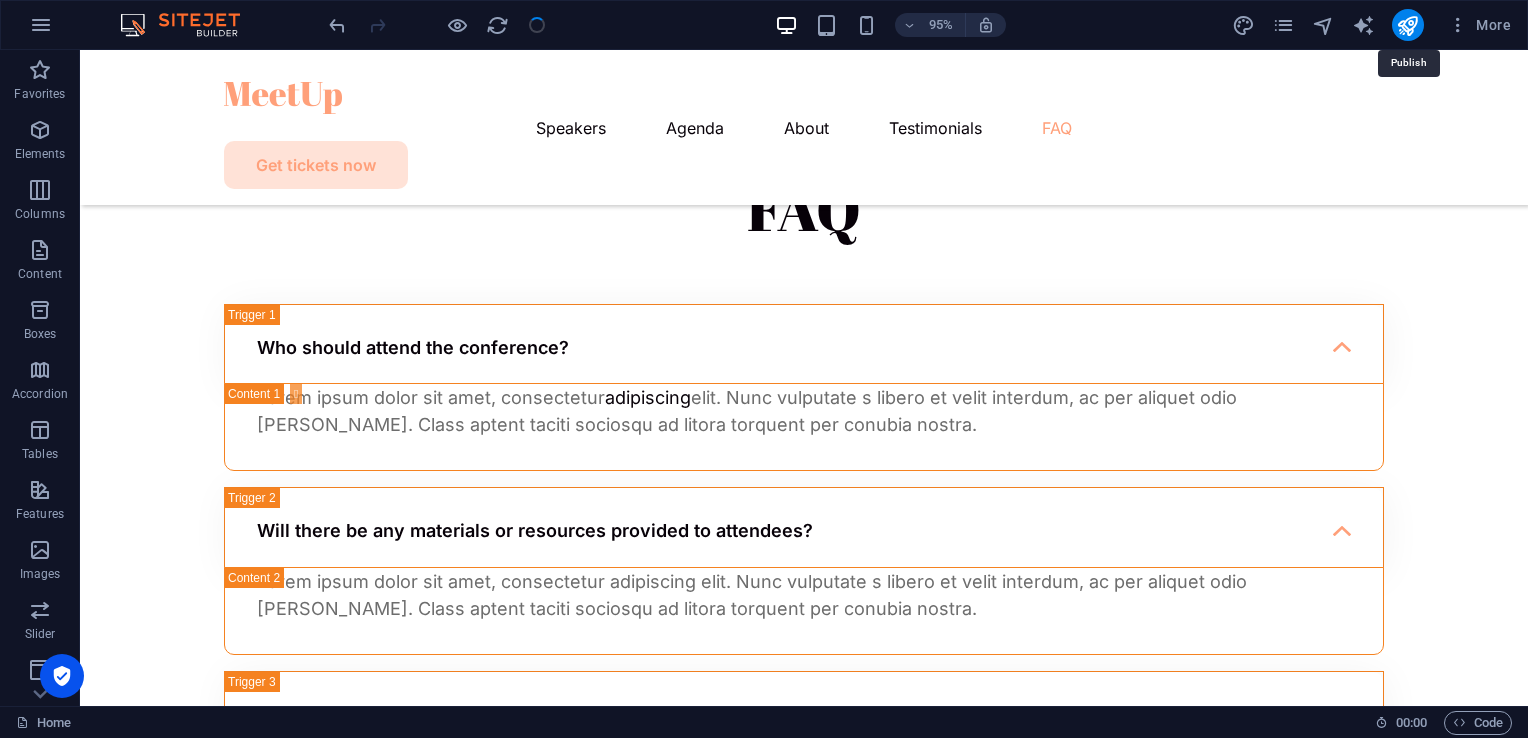scroll, scrollTop: 9983, scrollLeft: 0, axis: vertical 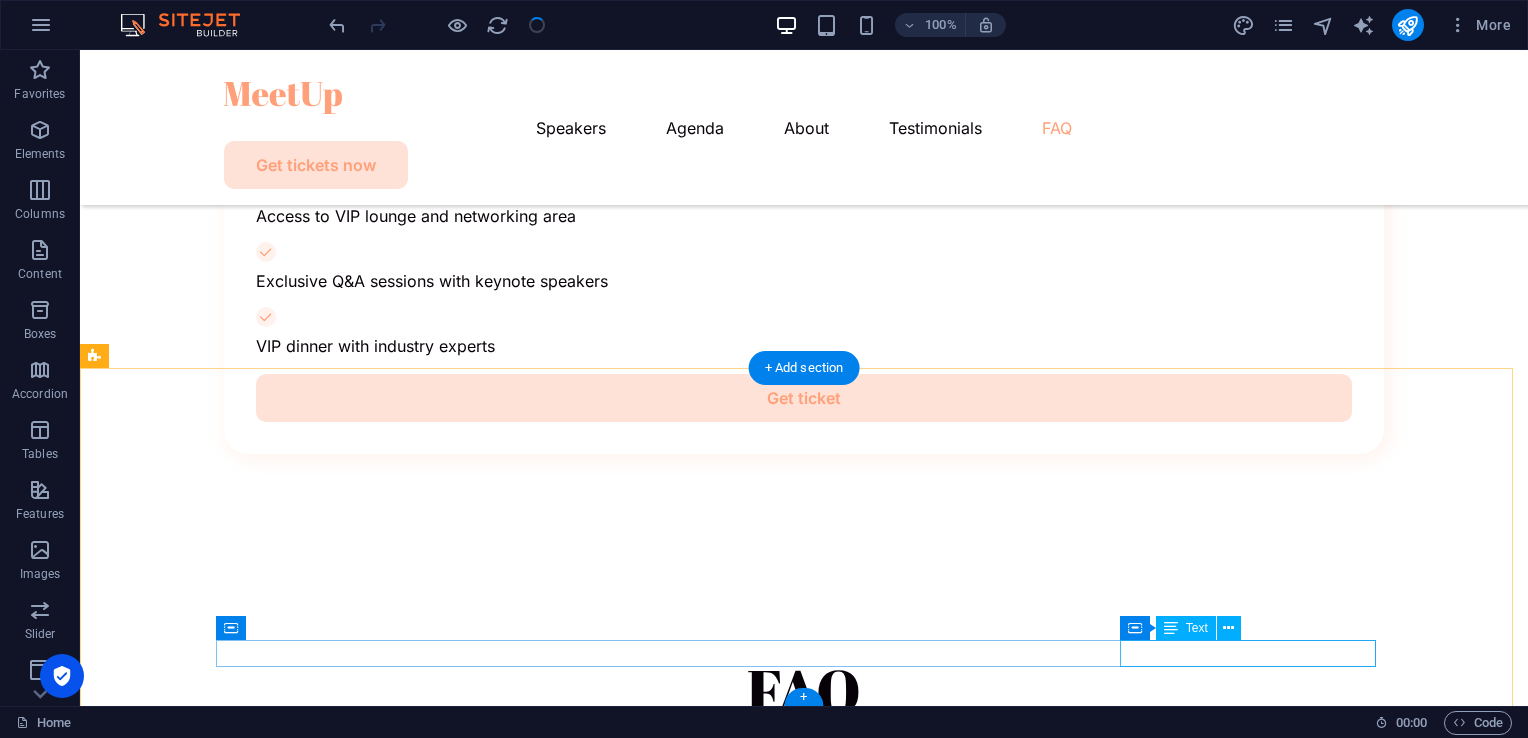 click on "ashacare medical solutions" at bounding box center (804, 3529) 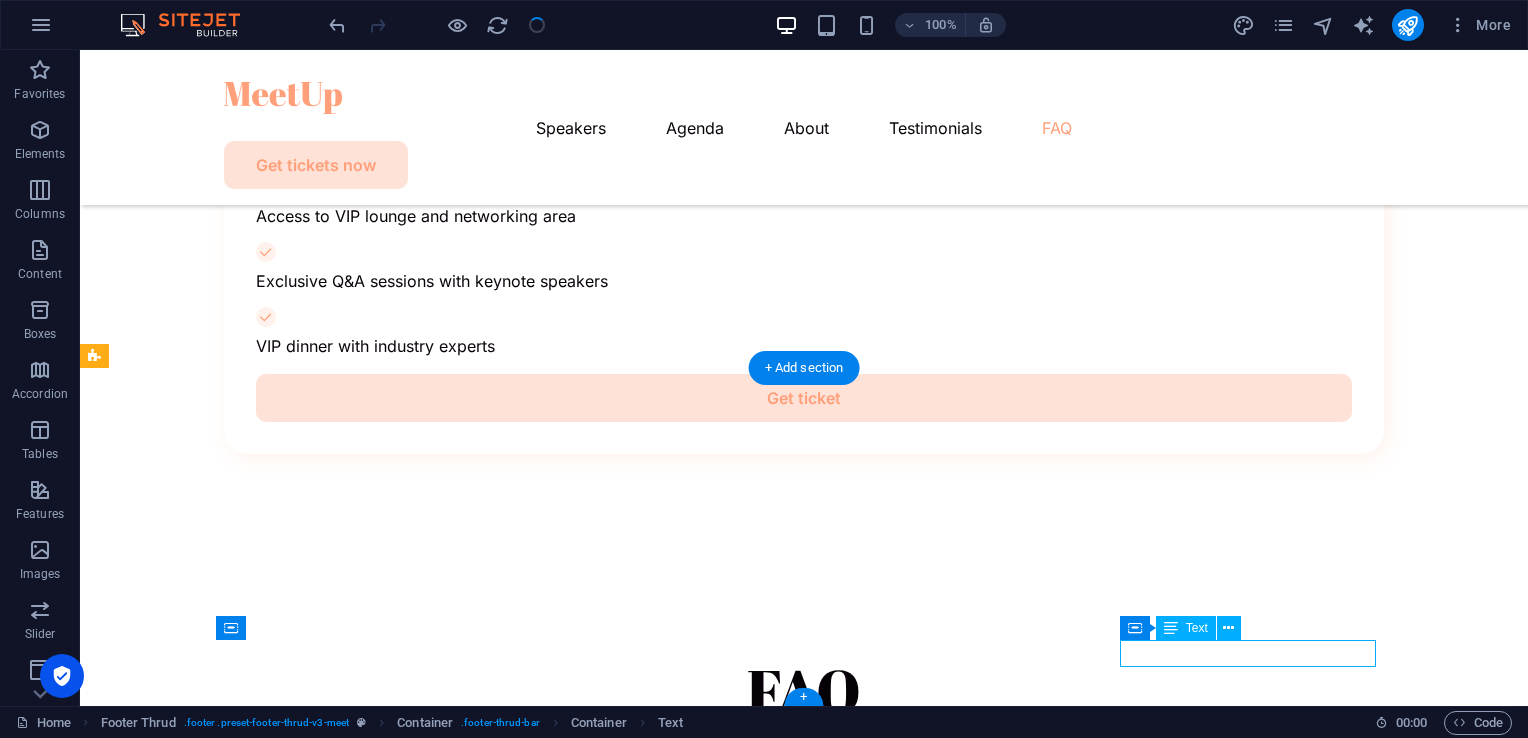 click on "ashacare medical solutions" at bounding box center [804, 3529] 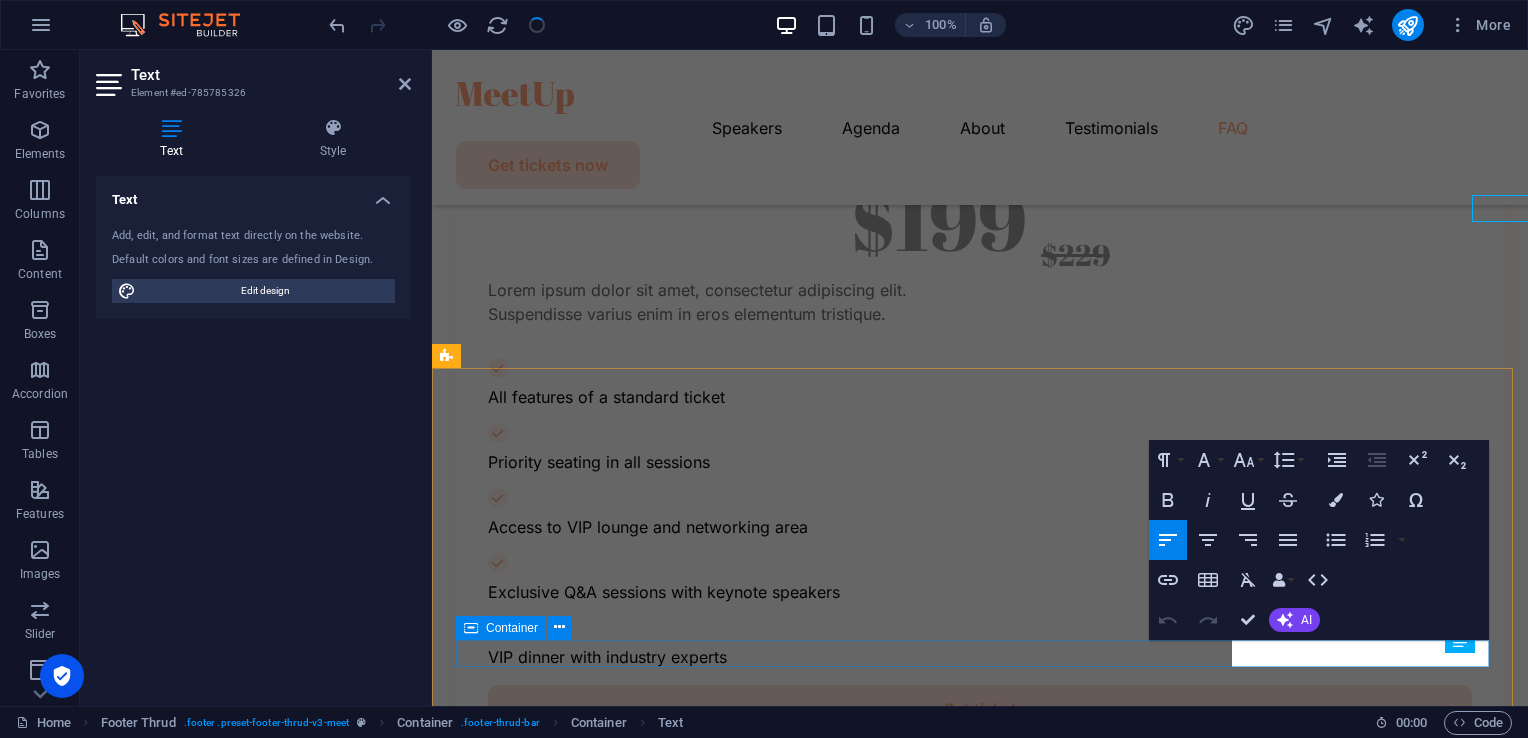 scroll, scrollTop: 10588, scrollLeft: 0, axis: vertical 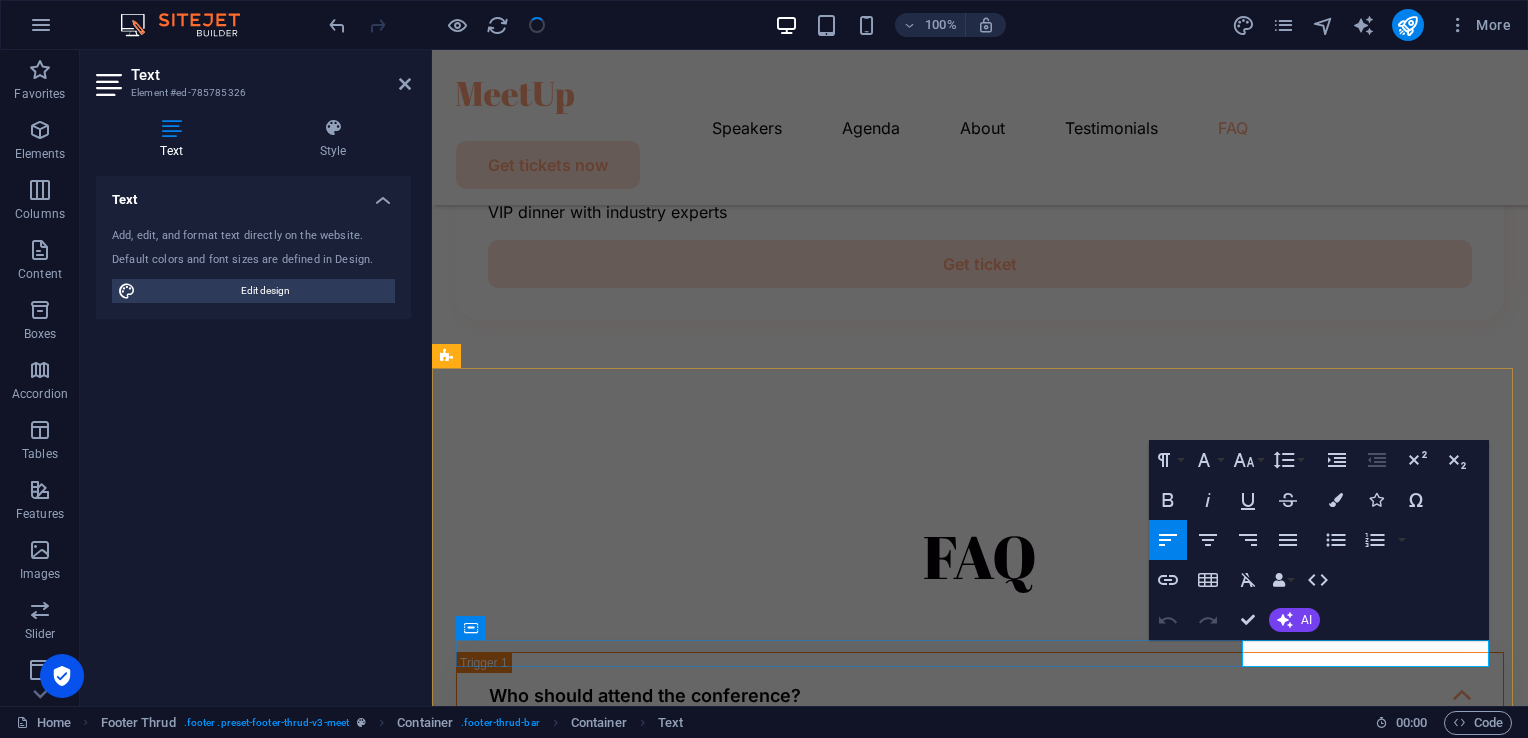 type 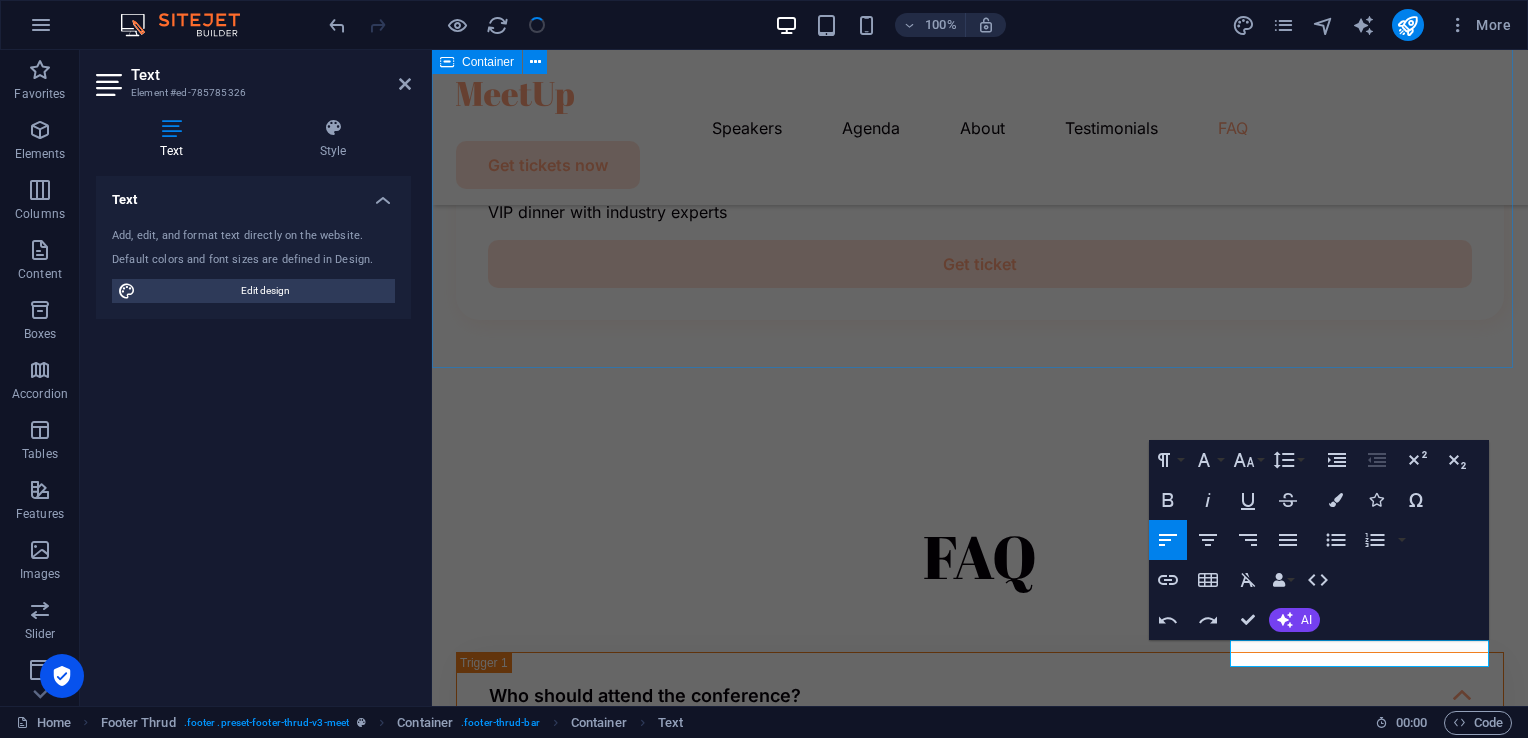 click on "Don't miss out on this opportunity Lorem ipsum dolor sit amet, consectetur adipiscing elit. Suspendisse varius enim in eros elementum tristique. Get tickets now Ticket request form First name Last name Email Phone Ticket option Choose your ticket Regular ticket VIP ticket   I have read and understand the privacy policy. Unreadable? Regenerate Submit" at bounding box center (980, 2234) 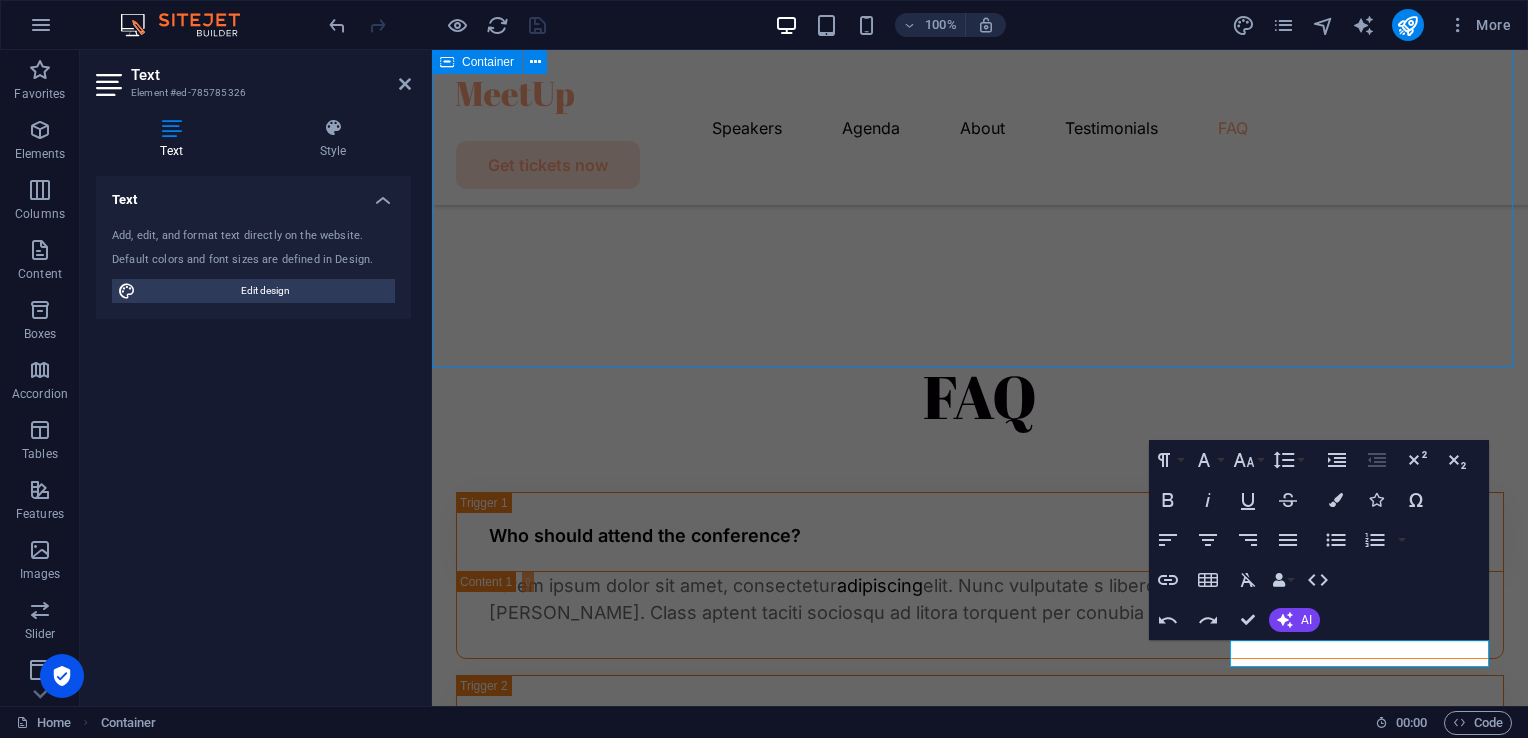 scroll, scrollTop: 9983, scrollLeft: 0, axis: vertical 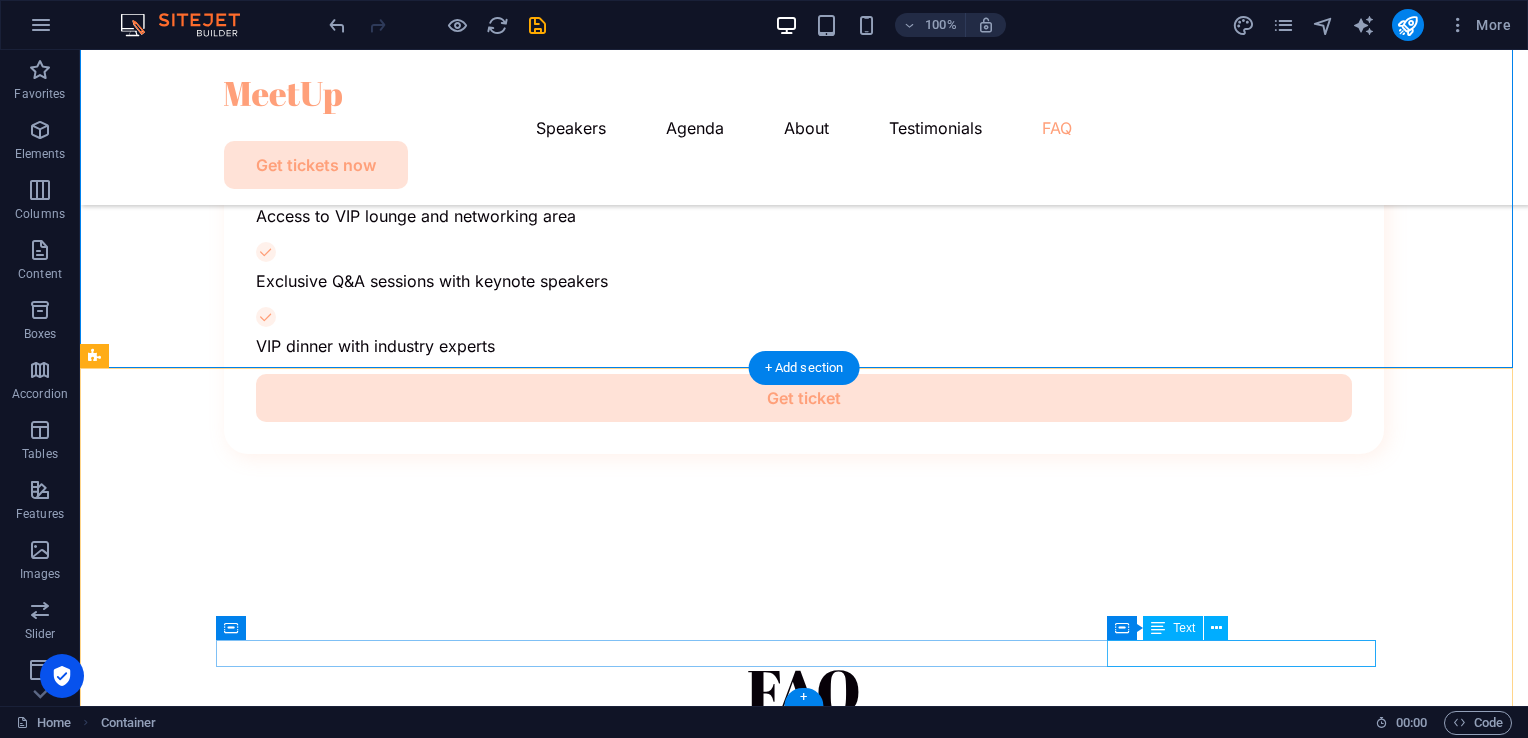 click on "A ashacare medical solutions" at bounding box center (804, 3529) 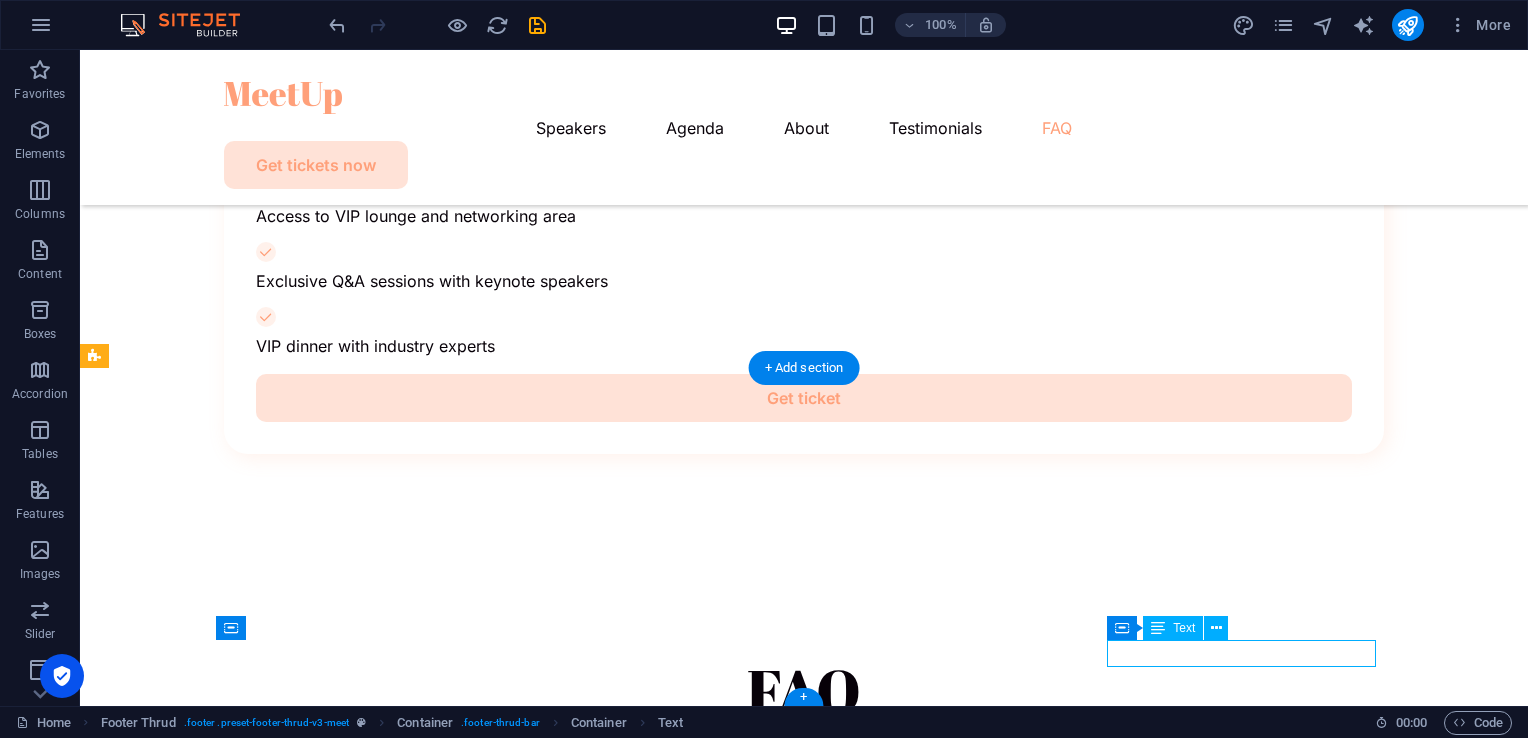 click on "A ashacare medical solutions" at bounding box center [804, 3529] 